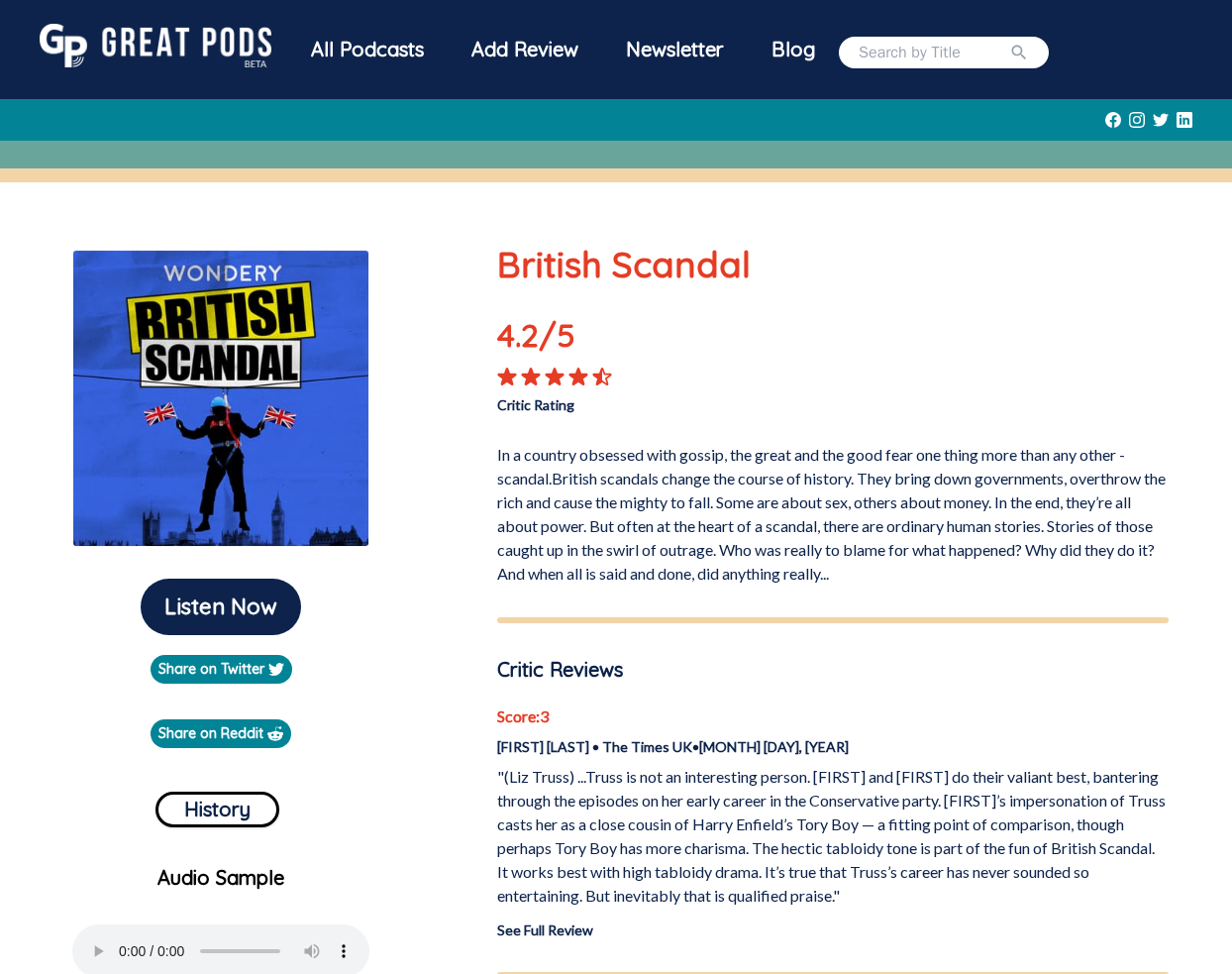 scroll, scrollTop: 0, scrollLeft: 0, axis: both 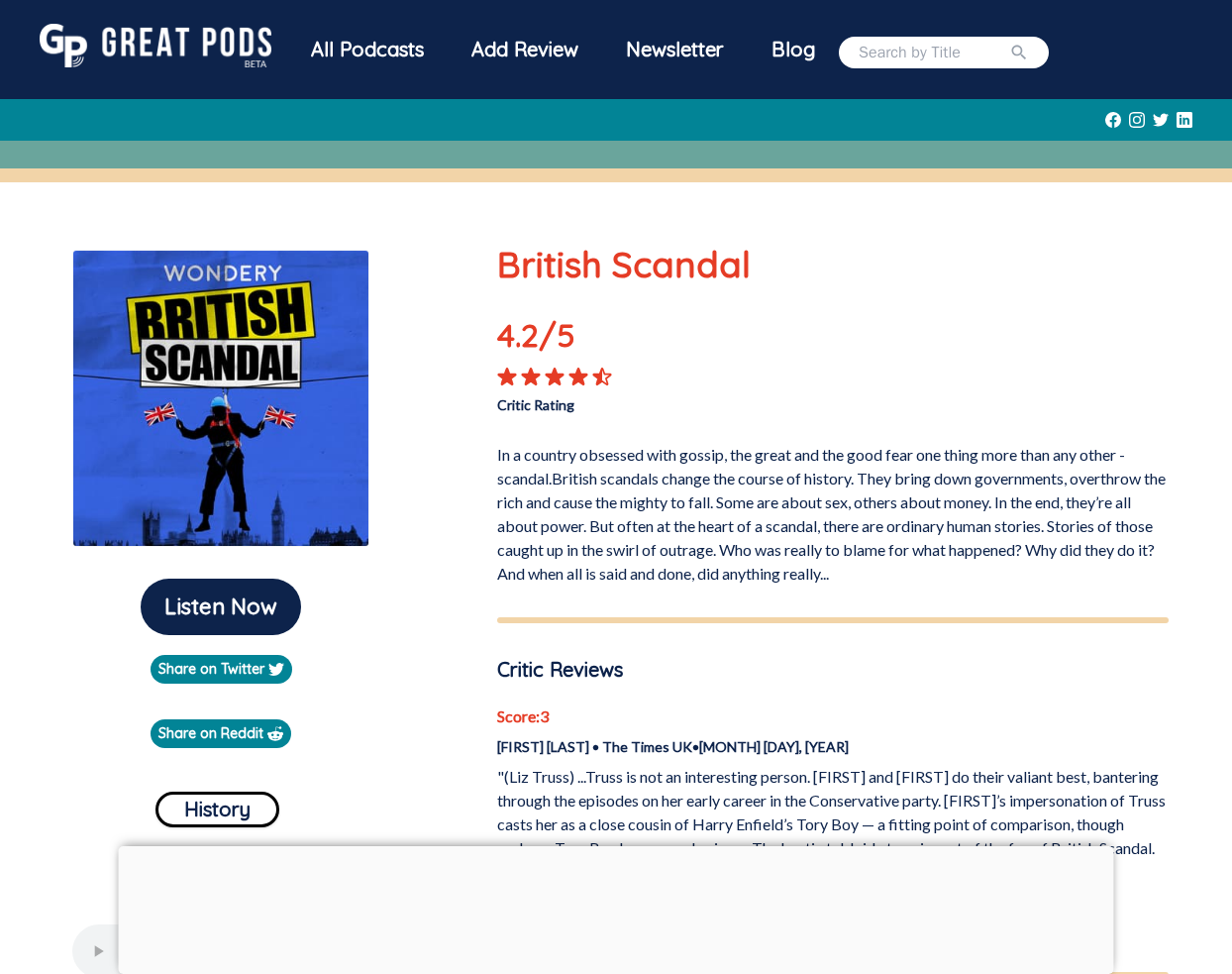 click at bounding box center (155, 46) 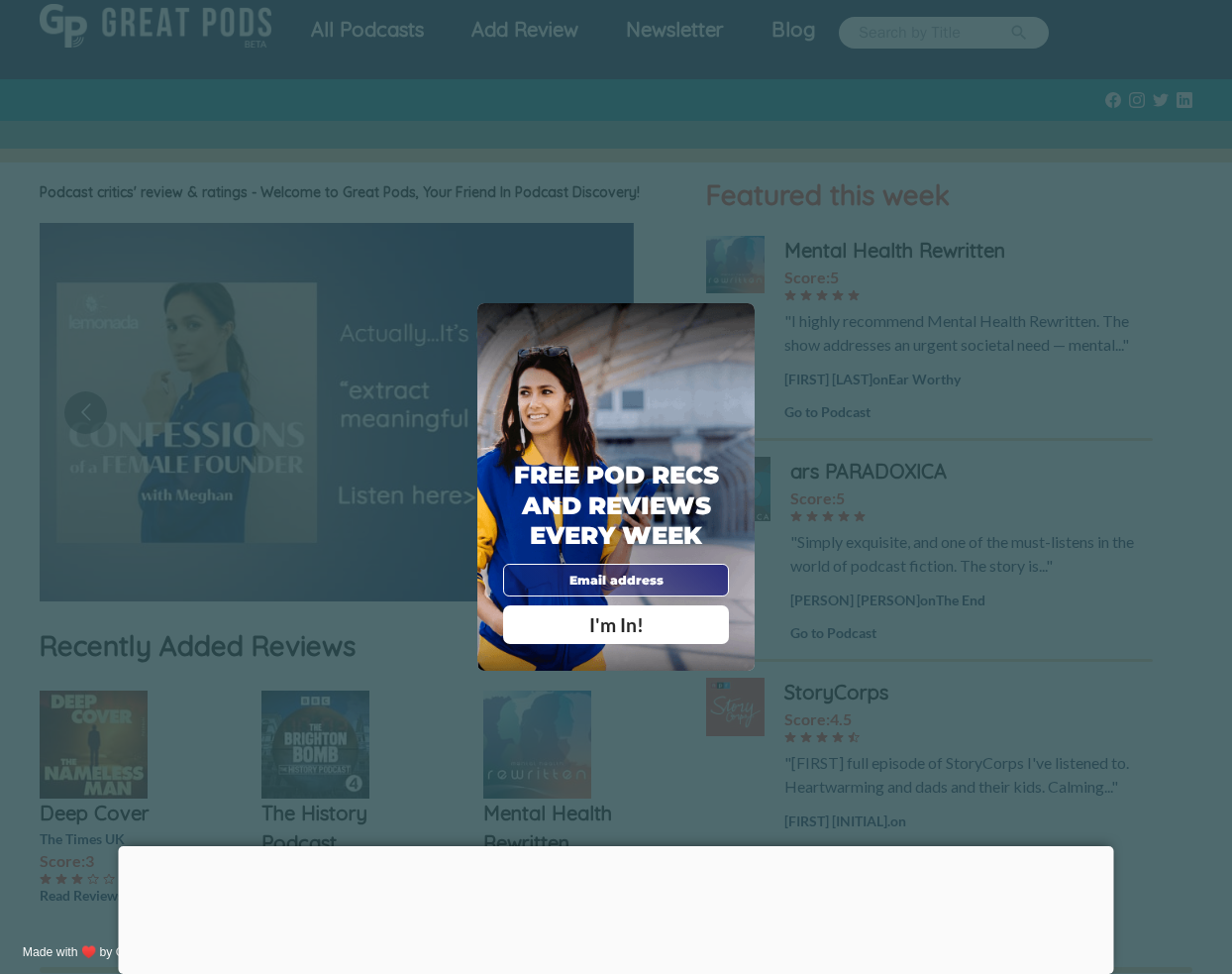 scroll, scrollTop: 24, scrollLeft: 0, axis: vertical 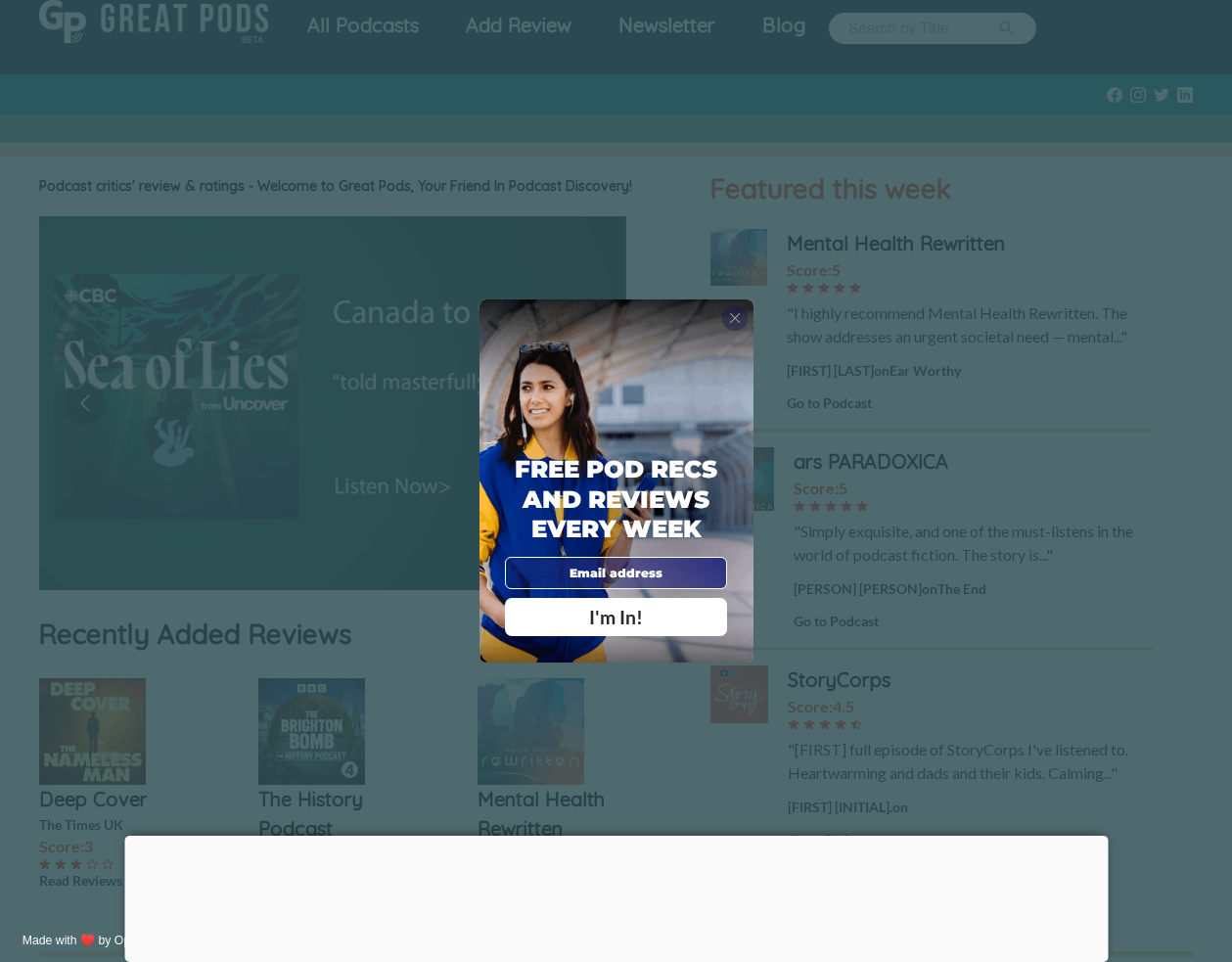 click on "X" at bounding box center [735, 318] 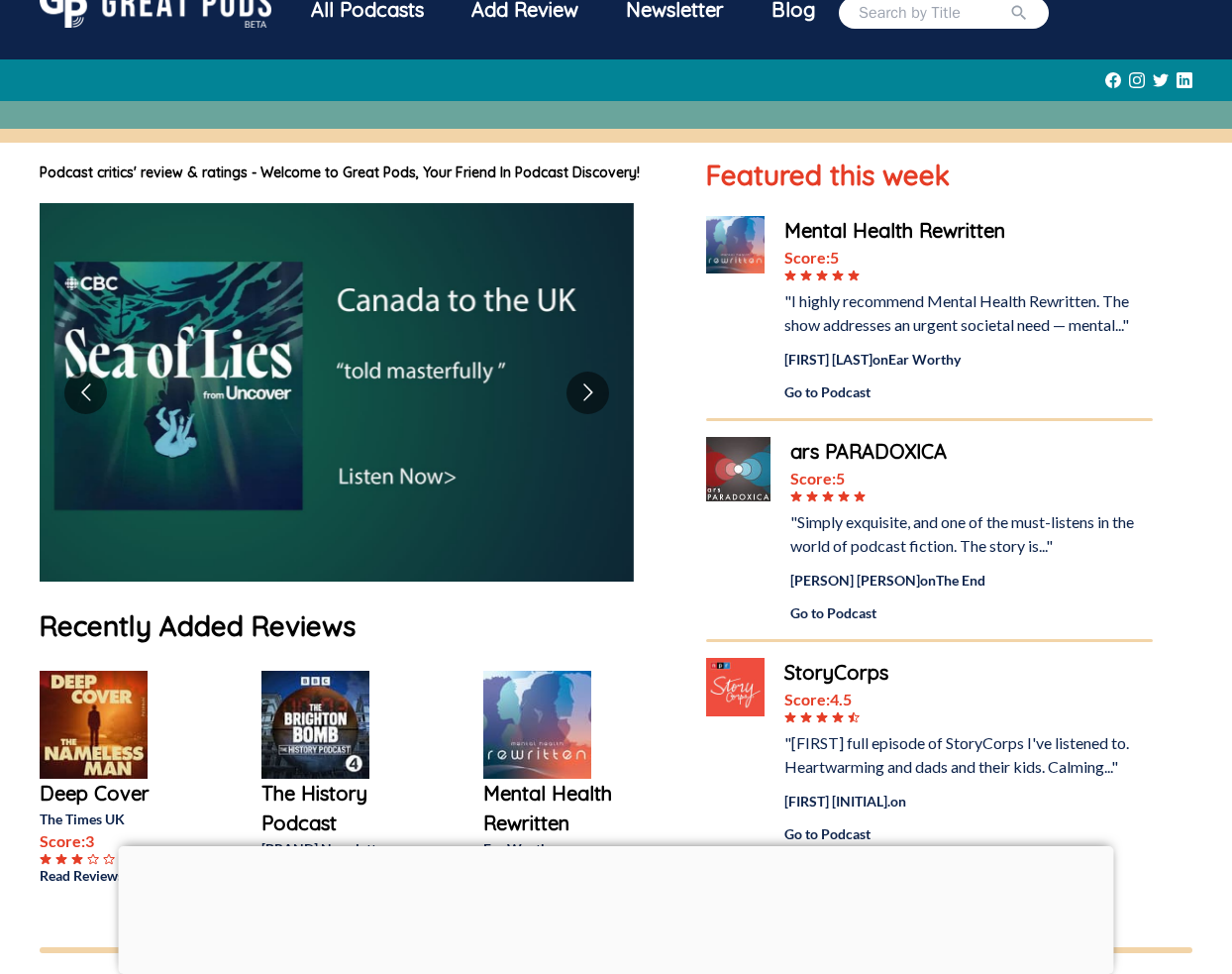 scroll, scrollTop: 0, scrollLeft: 0, axis: both 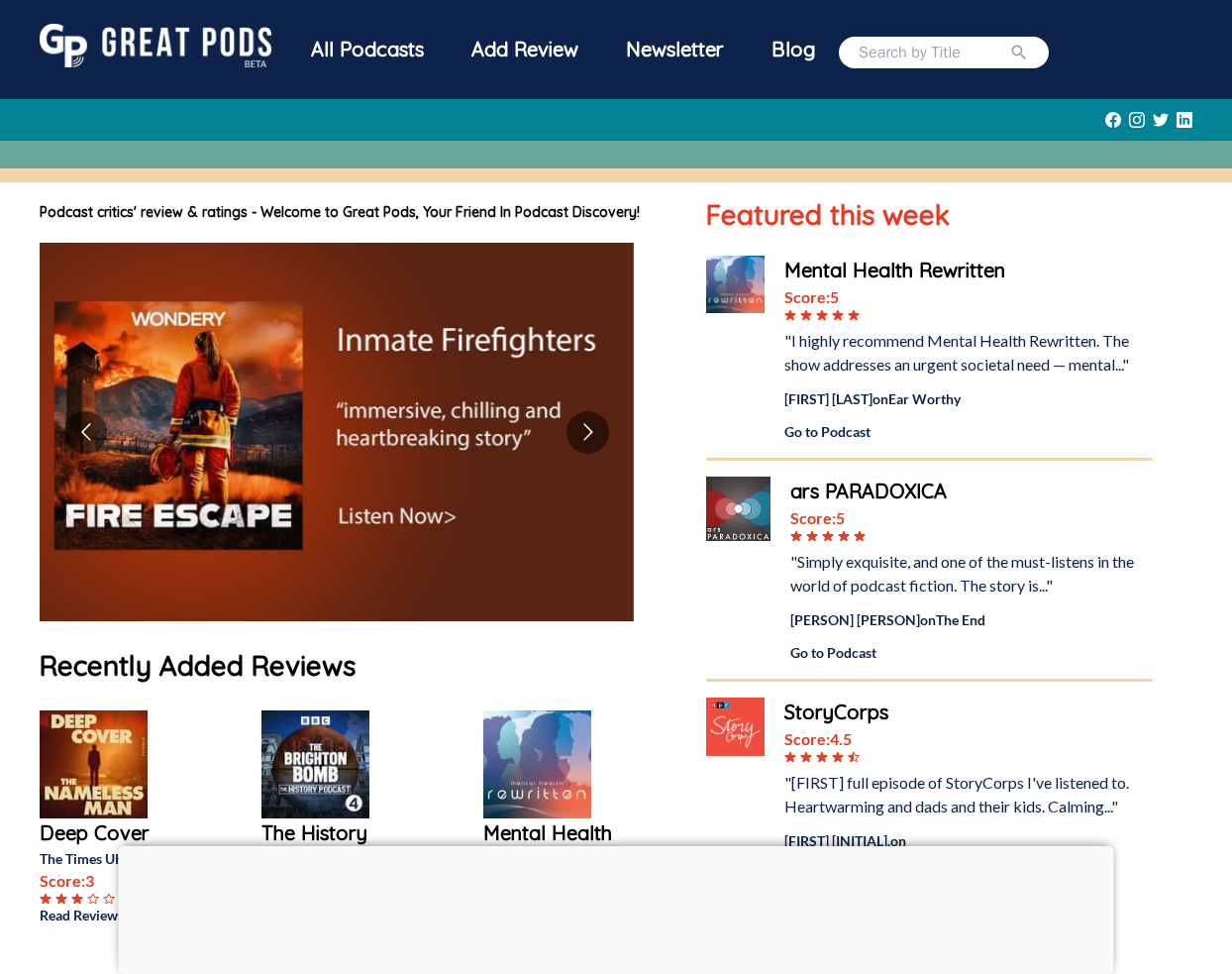 click on "All Podcasts" at bounding box center (367, 50) 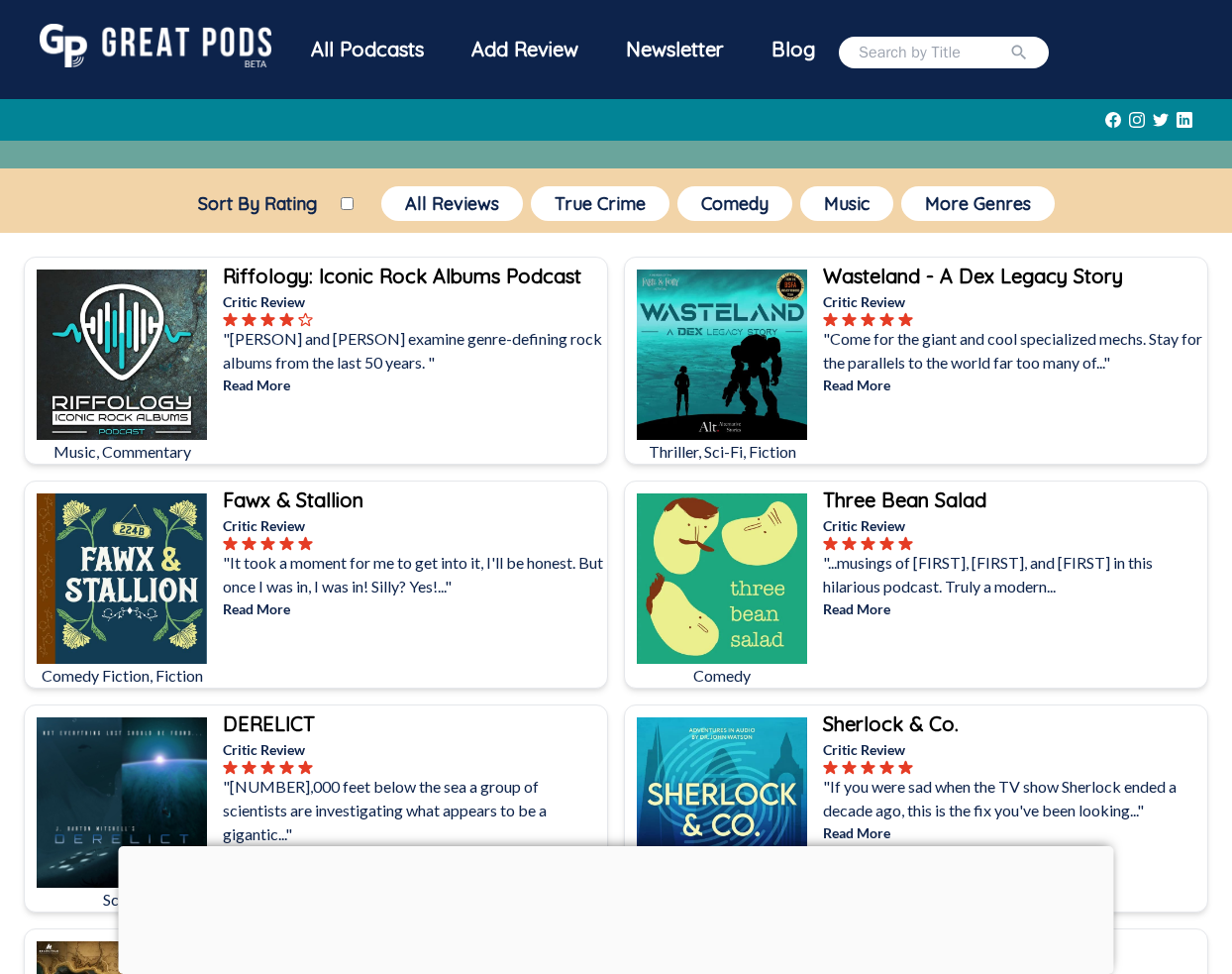click on "Sort By Rating" at bounding box center [347, 203] 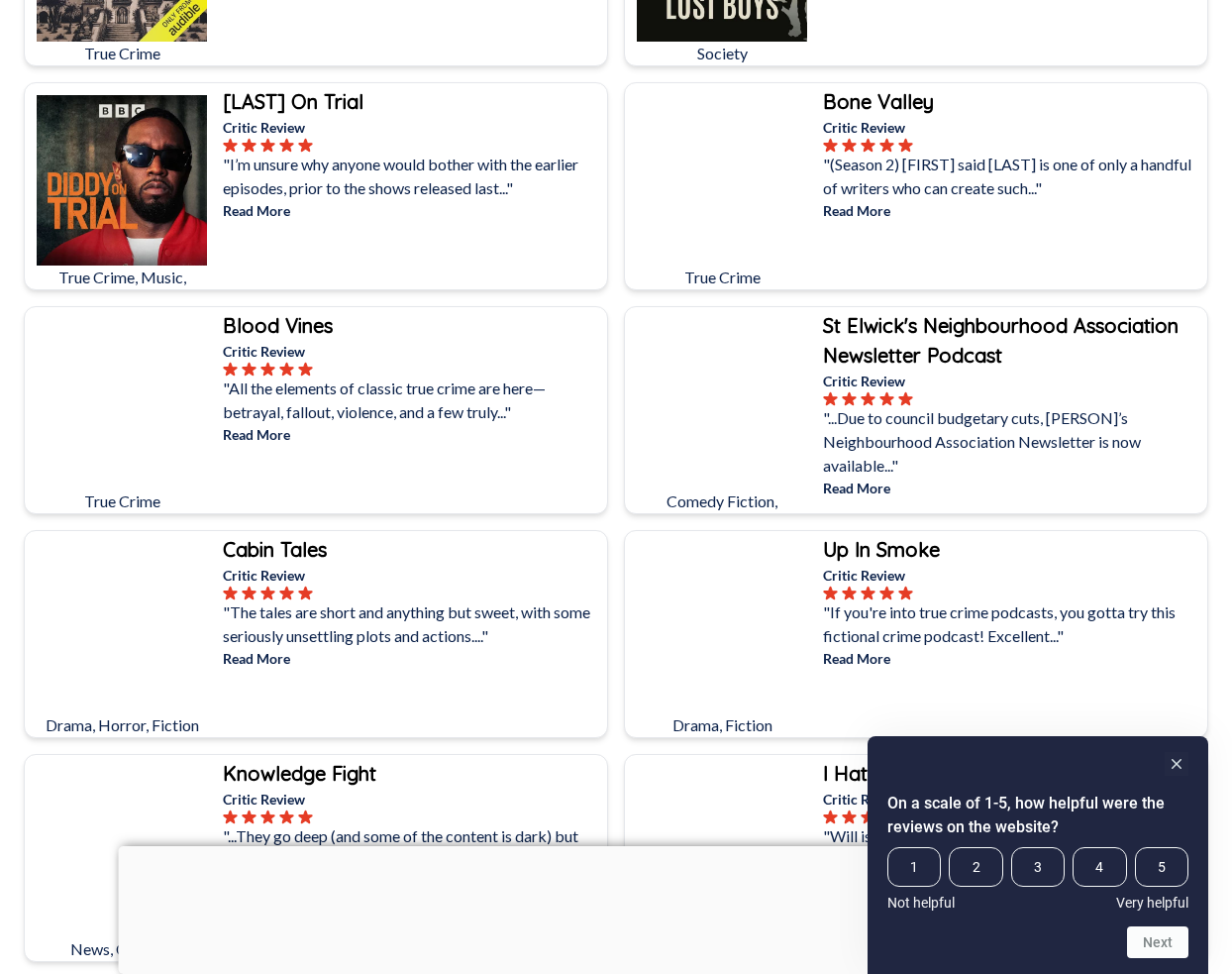 scroll, scrollTop: 3127, scrollLeft: 0, axis: vertical 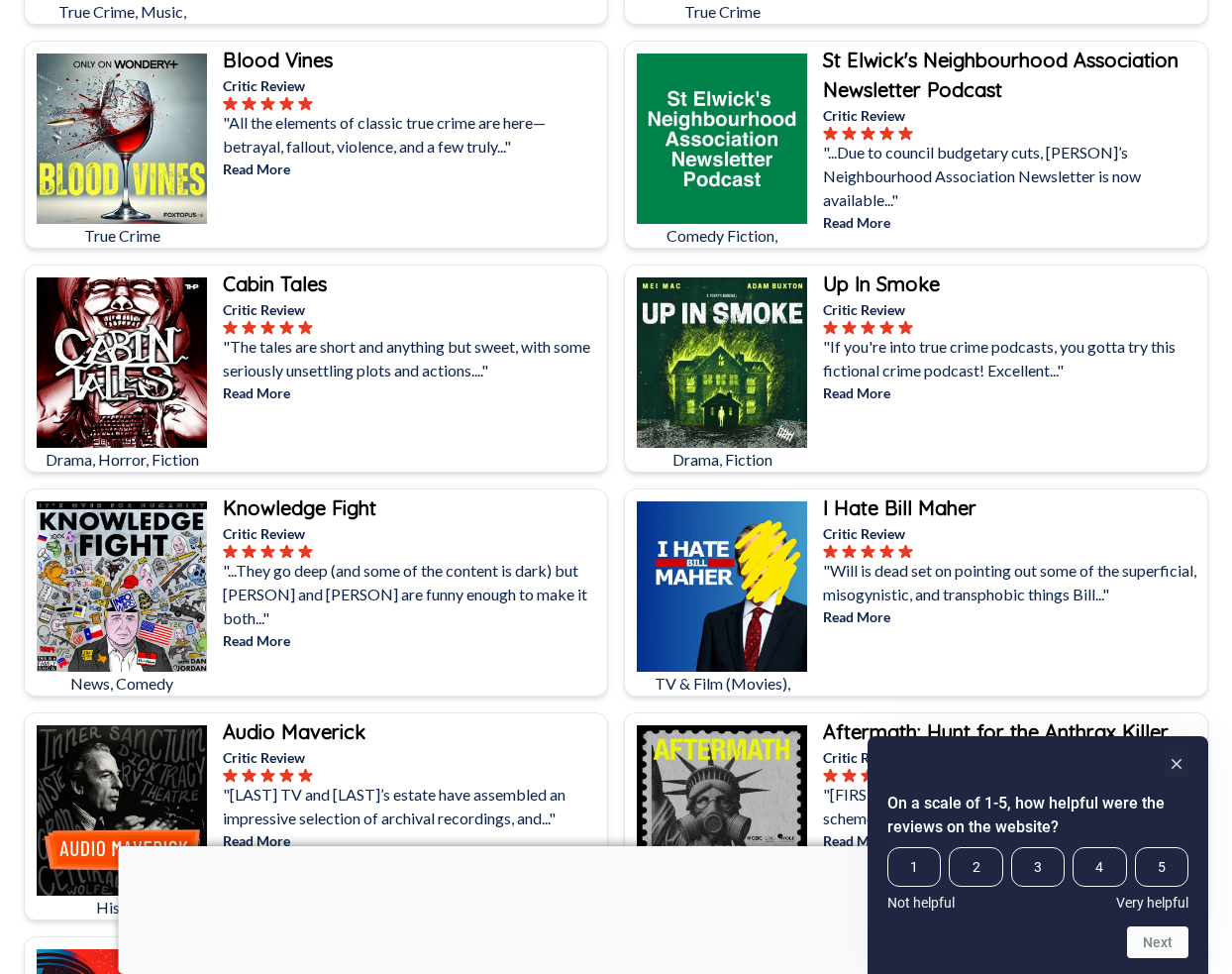 click on "Read More" at bounding box center [1013, 616] 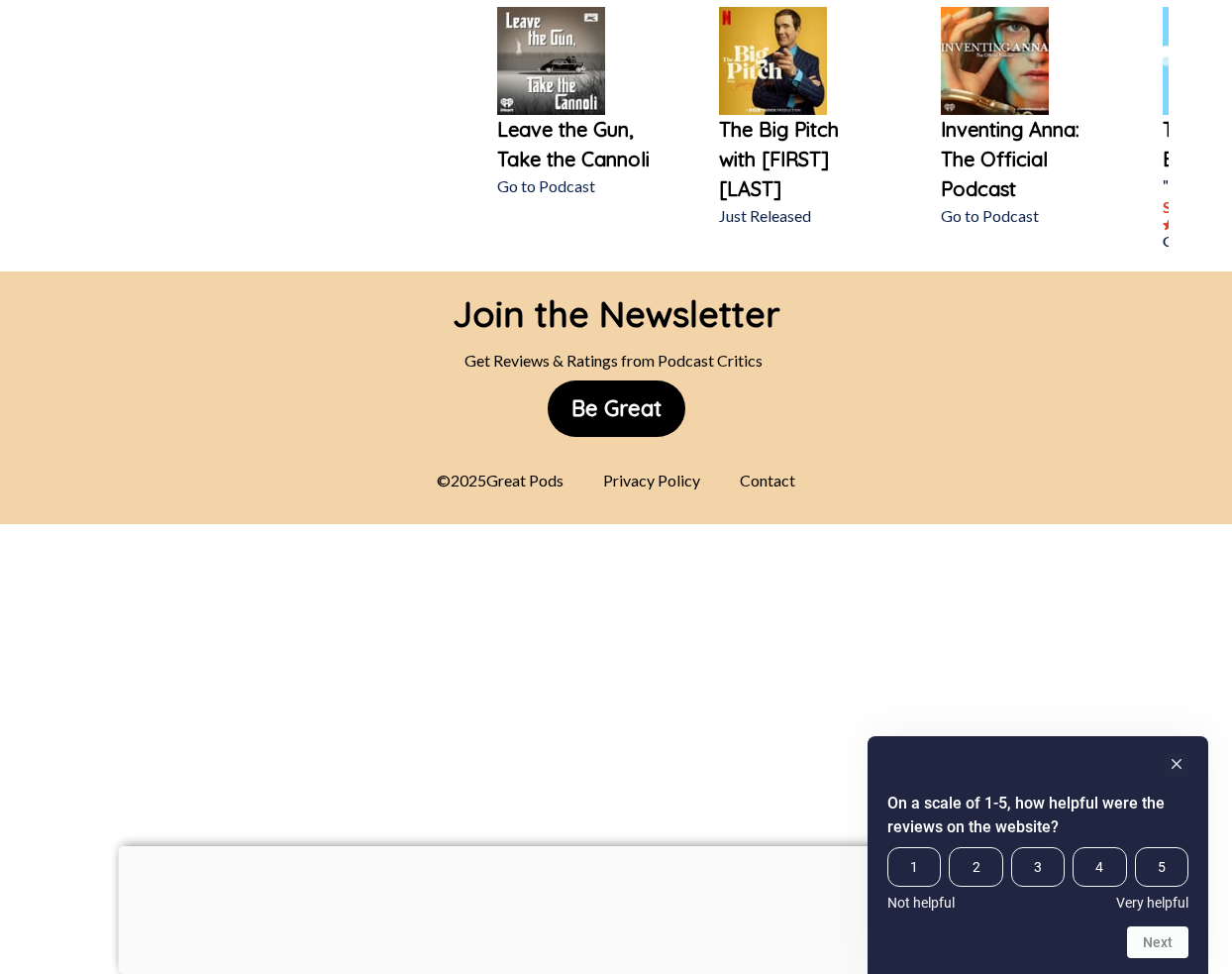 scroll, scrollTop: 0, scrollLeft: 0, axis: both 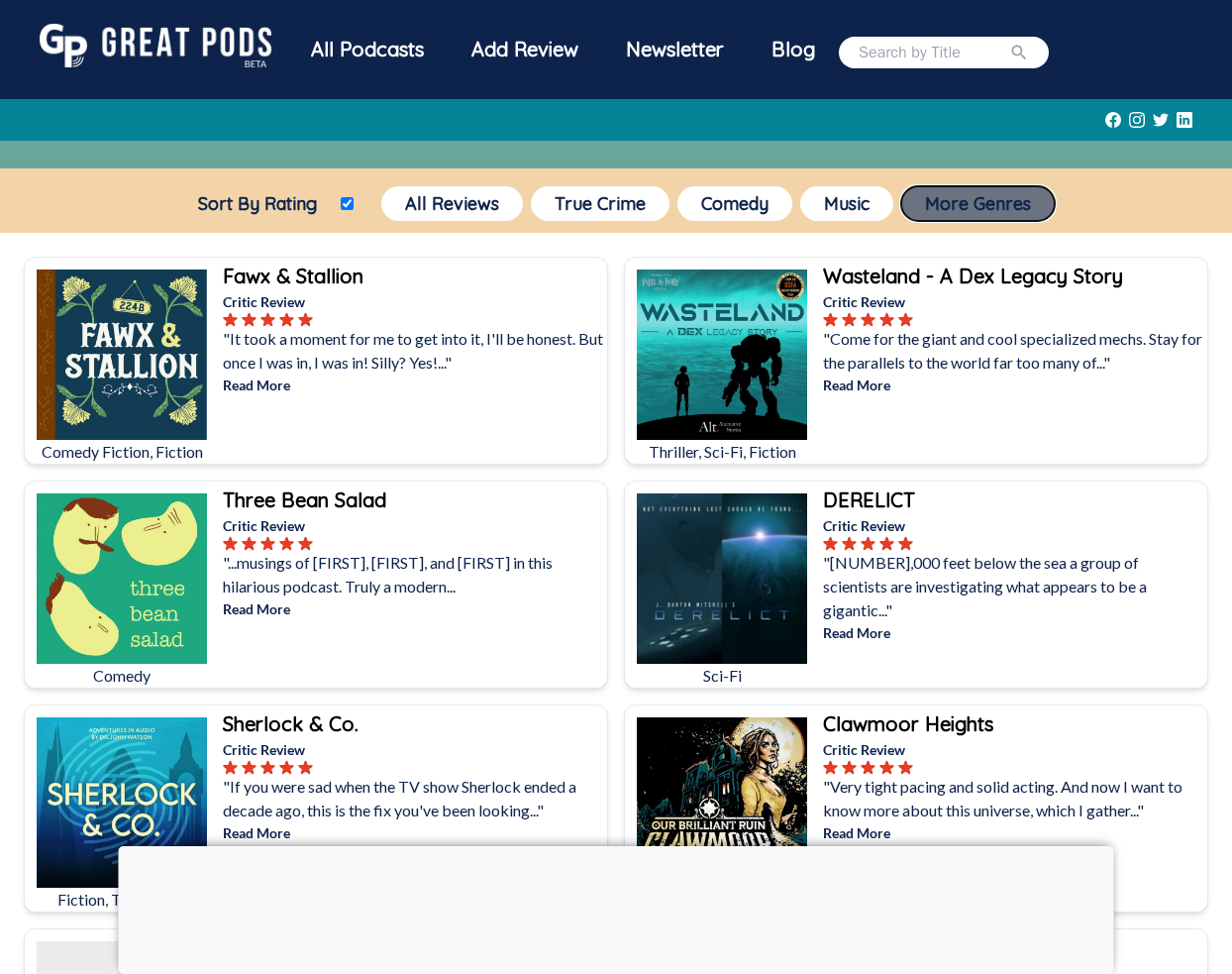 click on "More Genres" at bounding box center (977, 203) 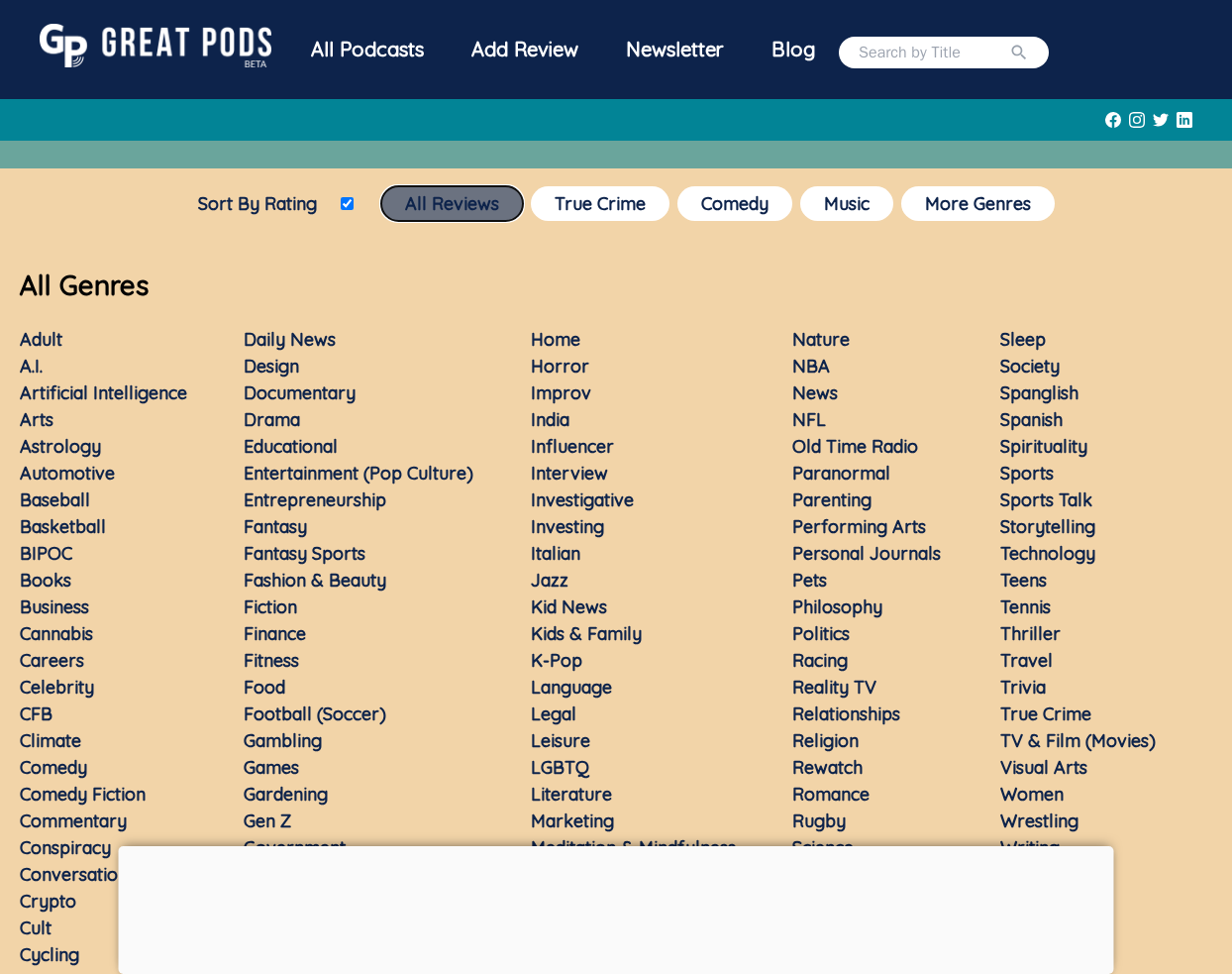 click on "All Reviews" at bounding box center [452, 203] 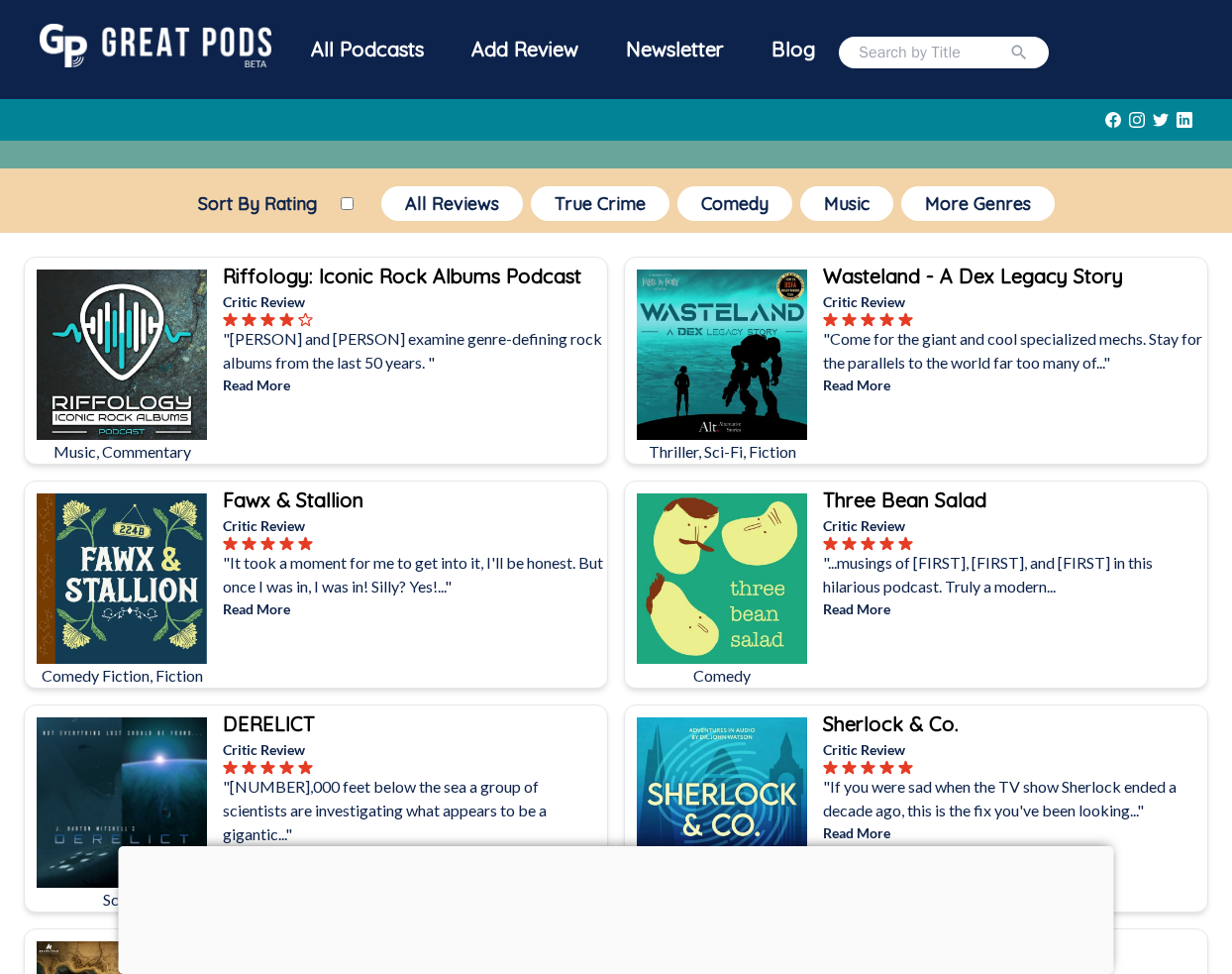 click on "Sort By Rating" at bounding box center [347, 203] 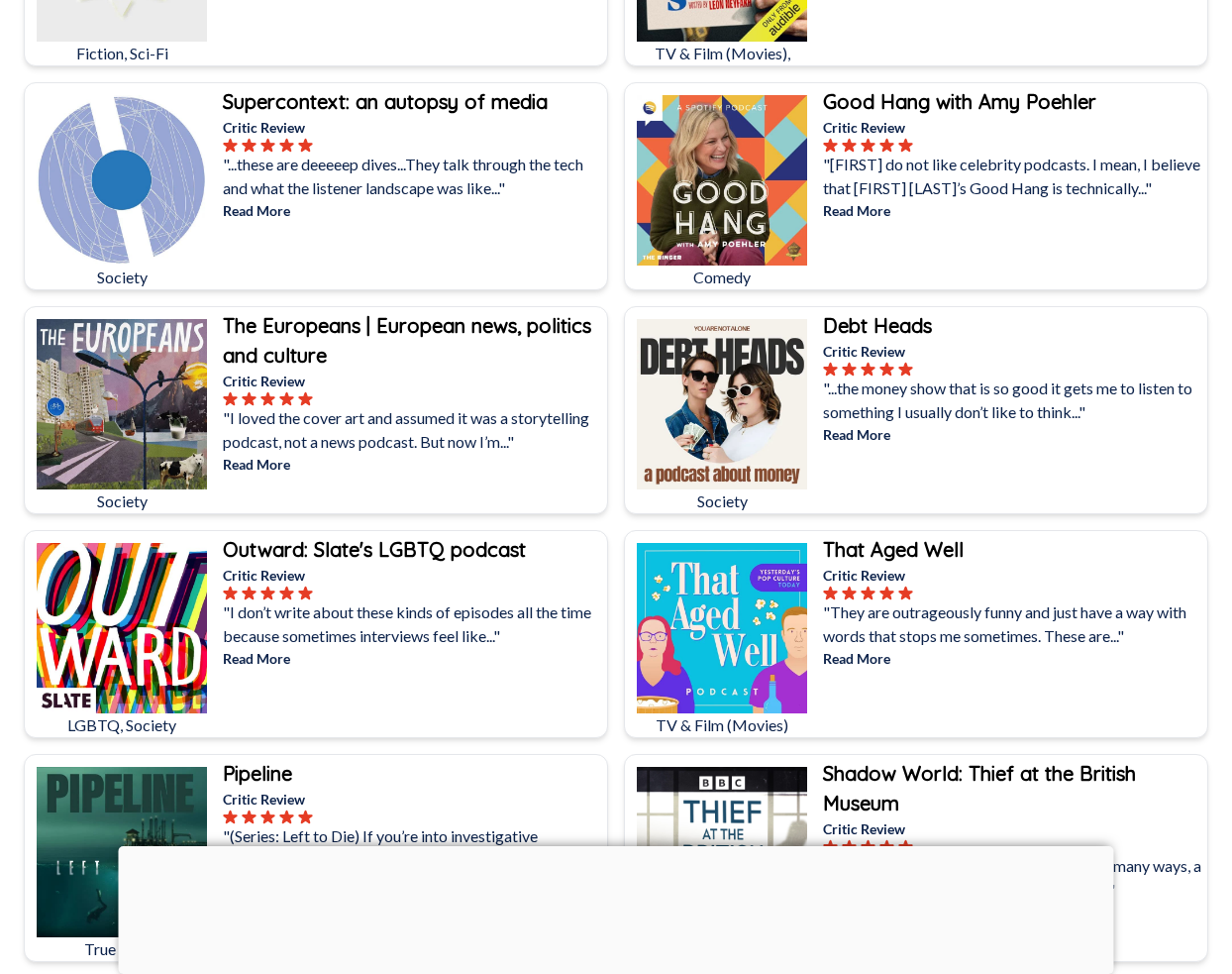 scroll, scrollTop: 1081, scrollLeft: 0, axis: vertical 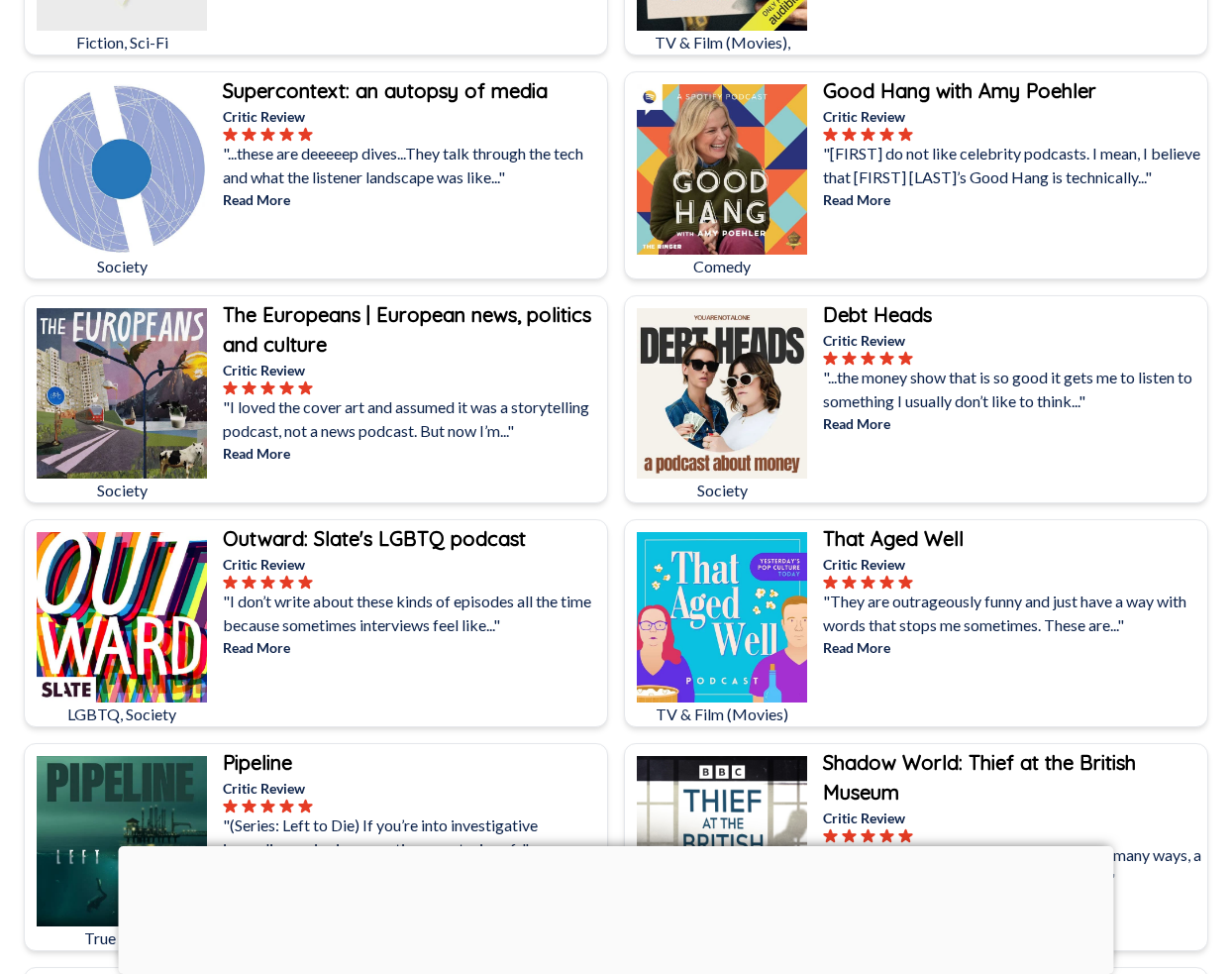 click on "Read More" at bounding box center (1013, 199) 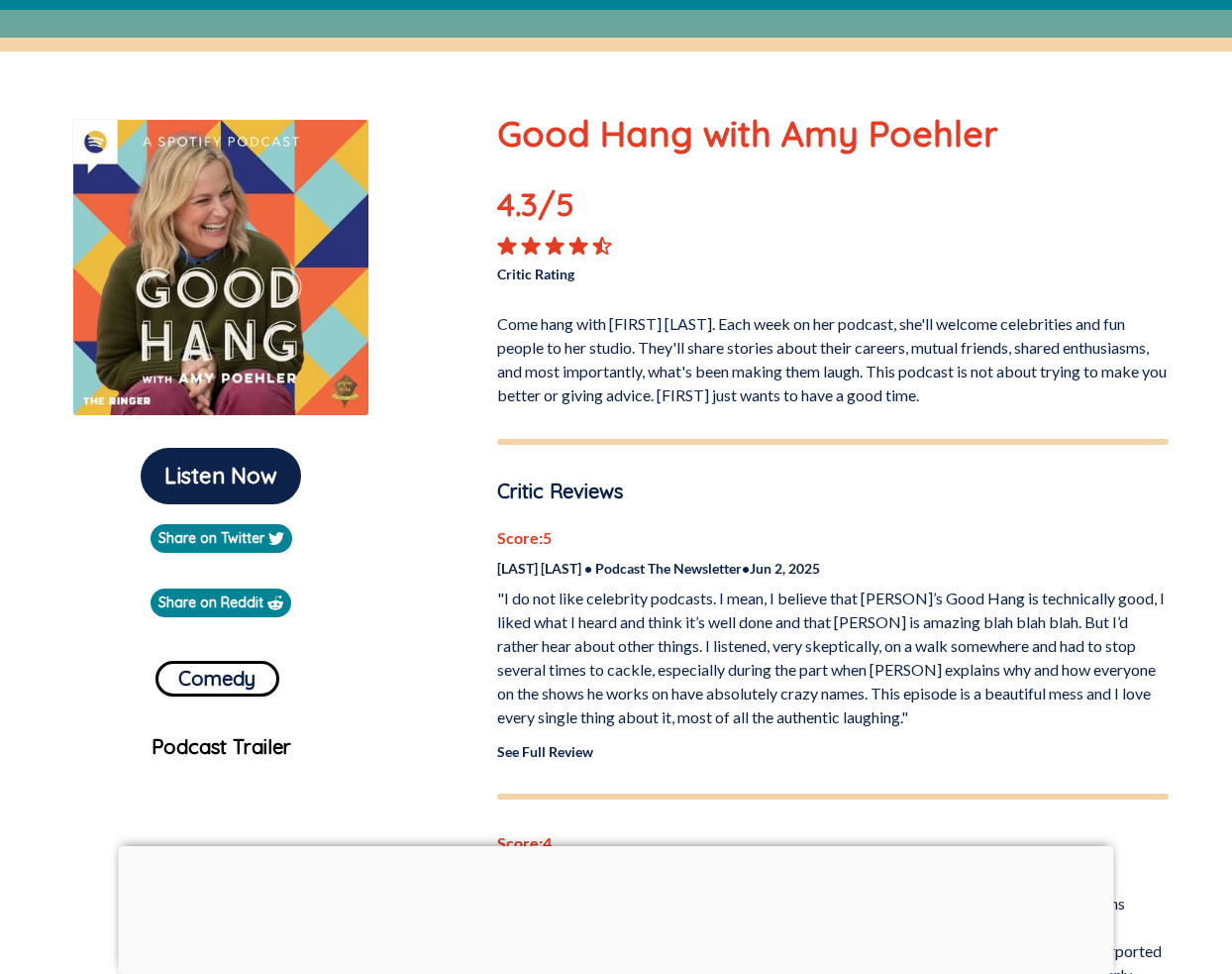 scroll, scrollTop: 144, scrollLeft: 0, axis: vertical 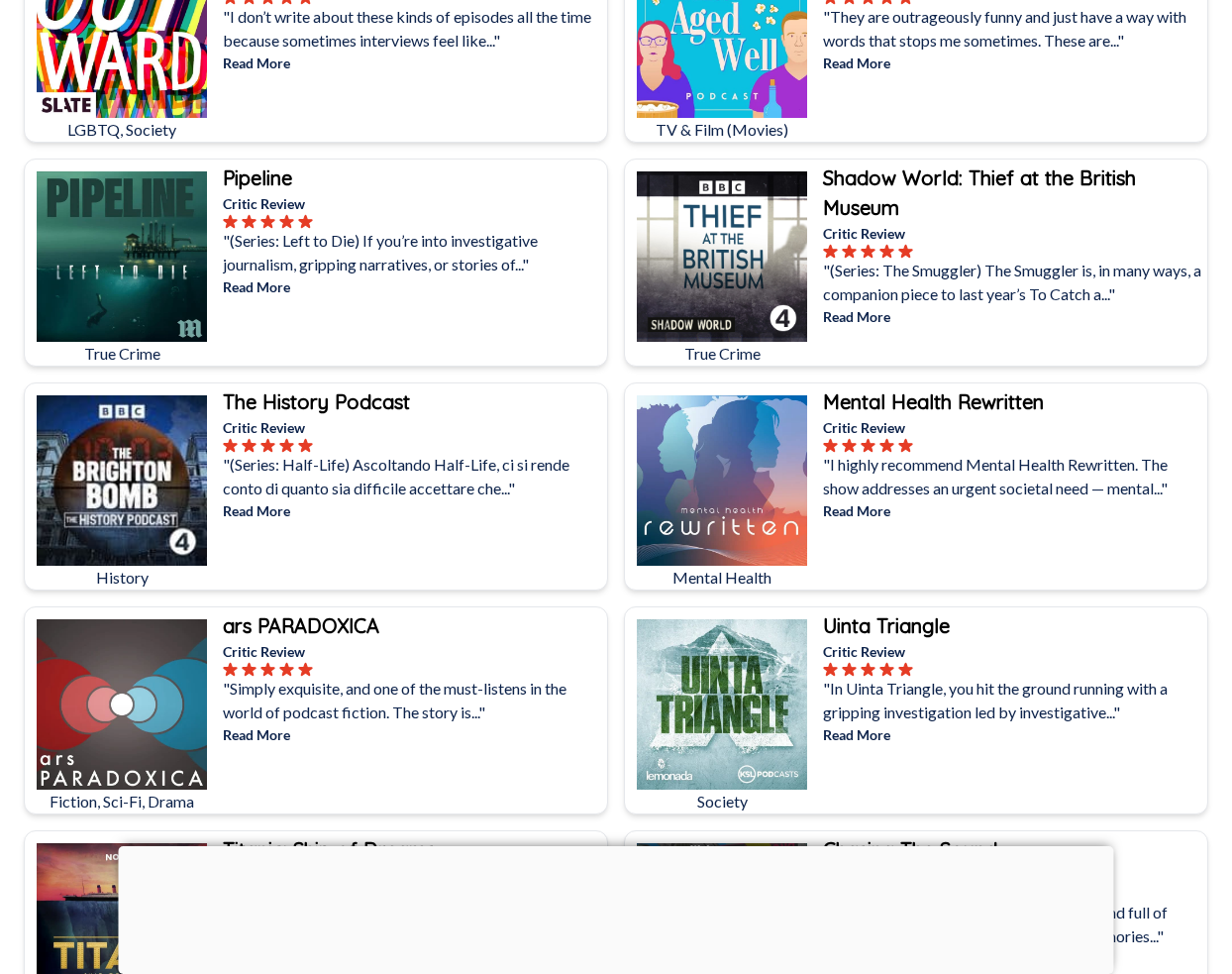 click on "Read More" at bounding box center [1013, 734] 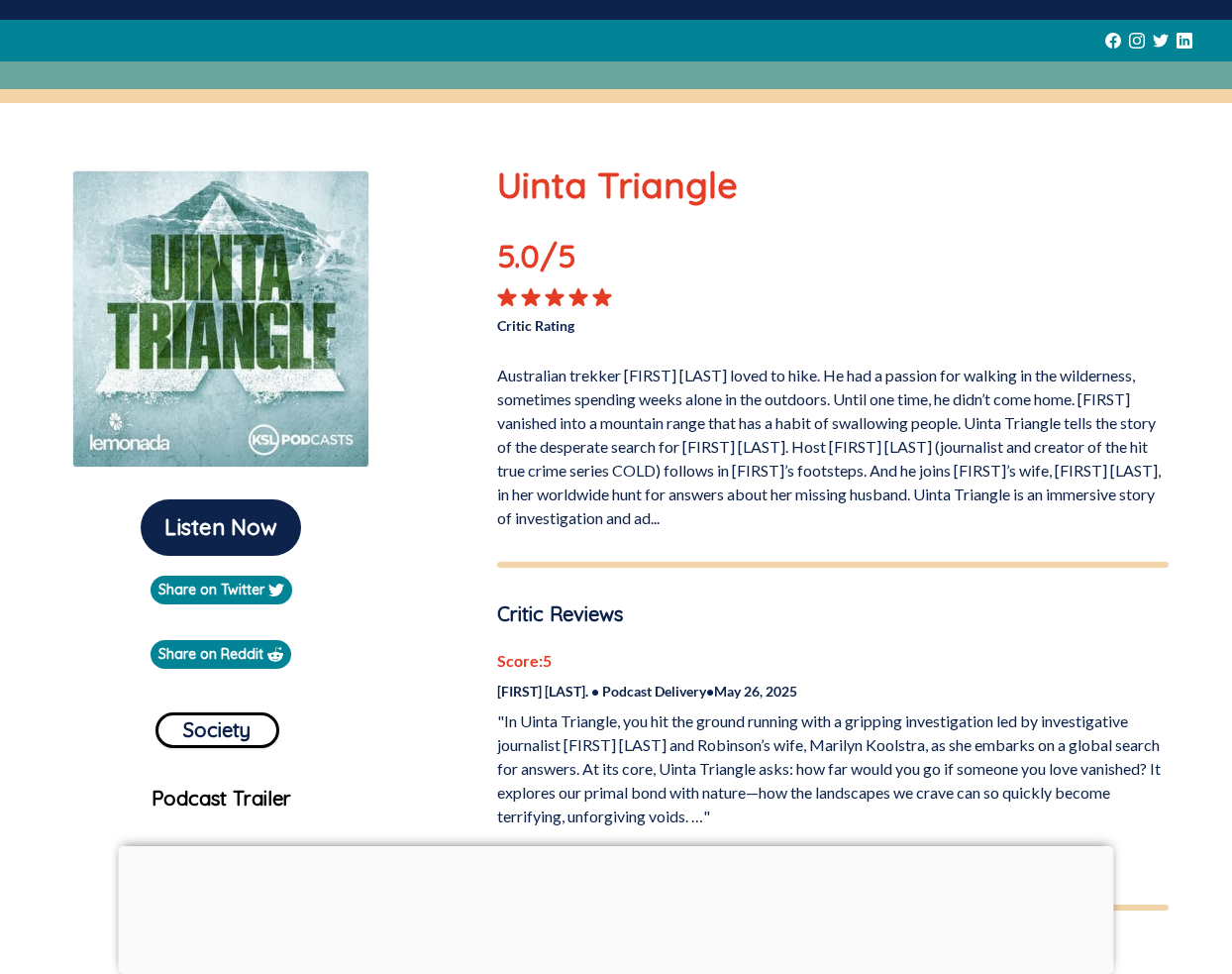scroll, scrollTop: 80, scrollLeft: 0, axis: vertical 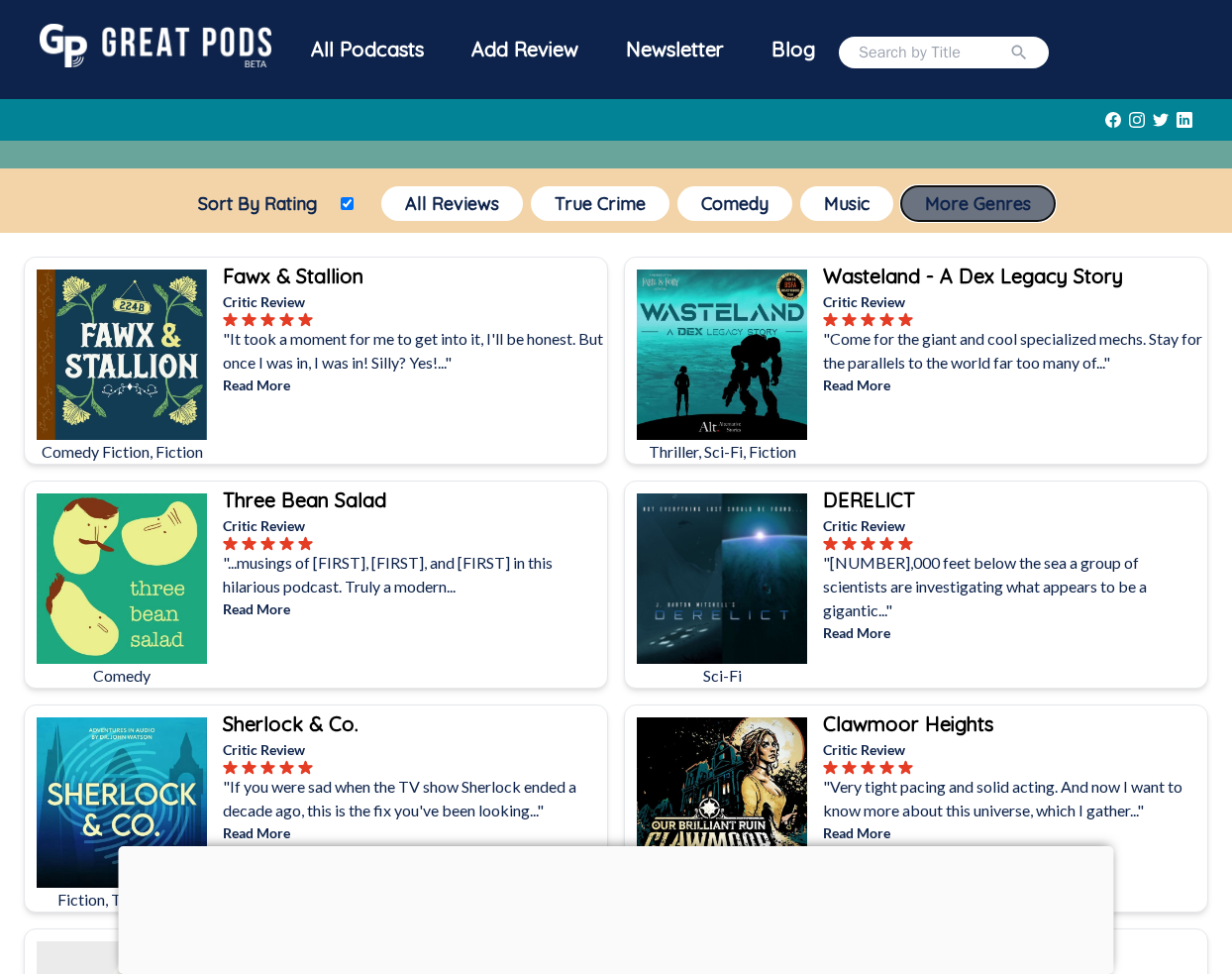 click on "More Genres" at bounding box center [977, 203] 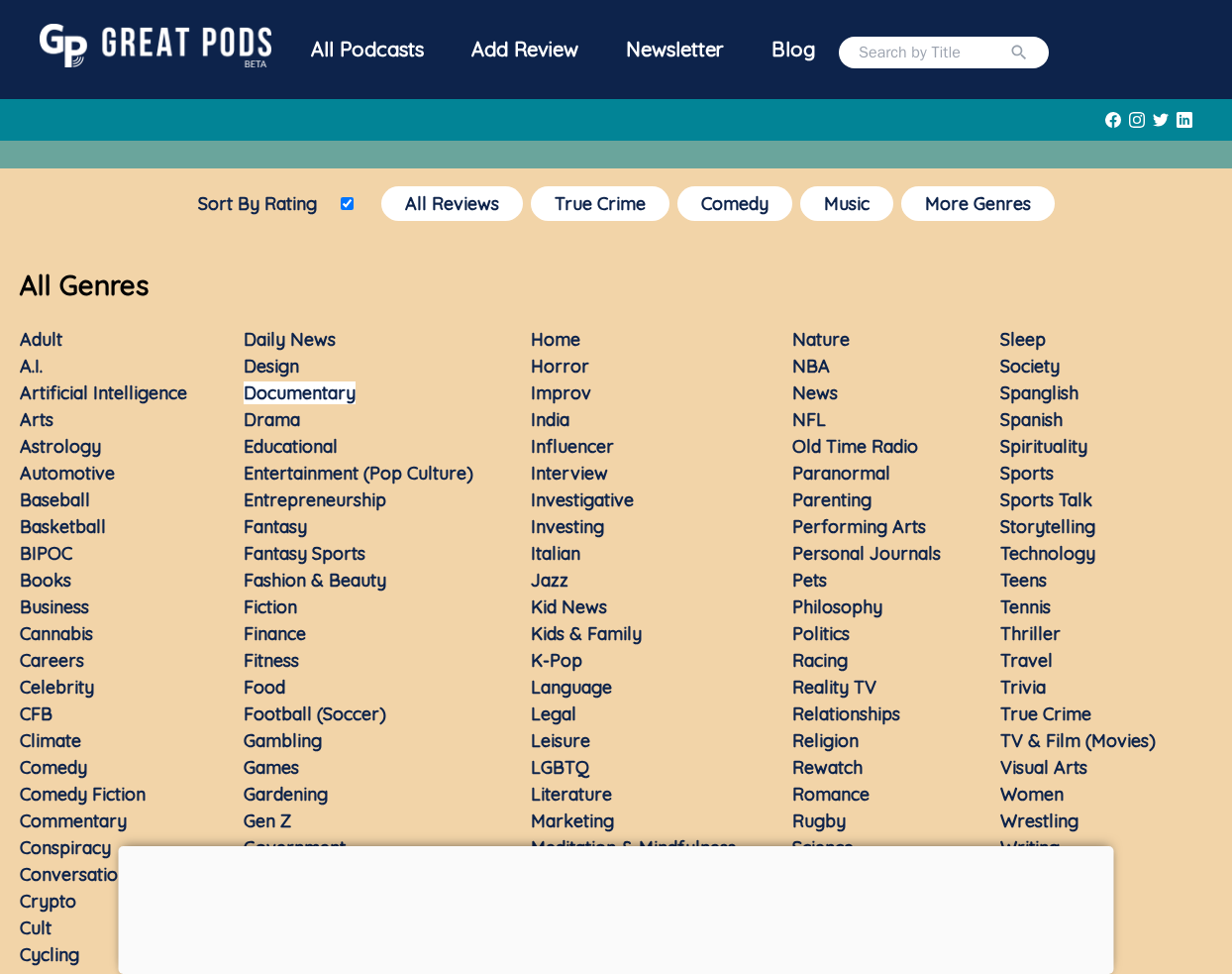 click on "Documentary" at bounding box center [299, 392] 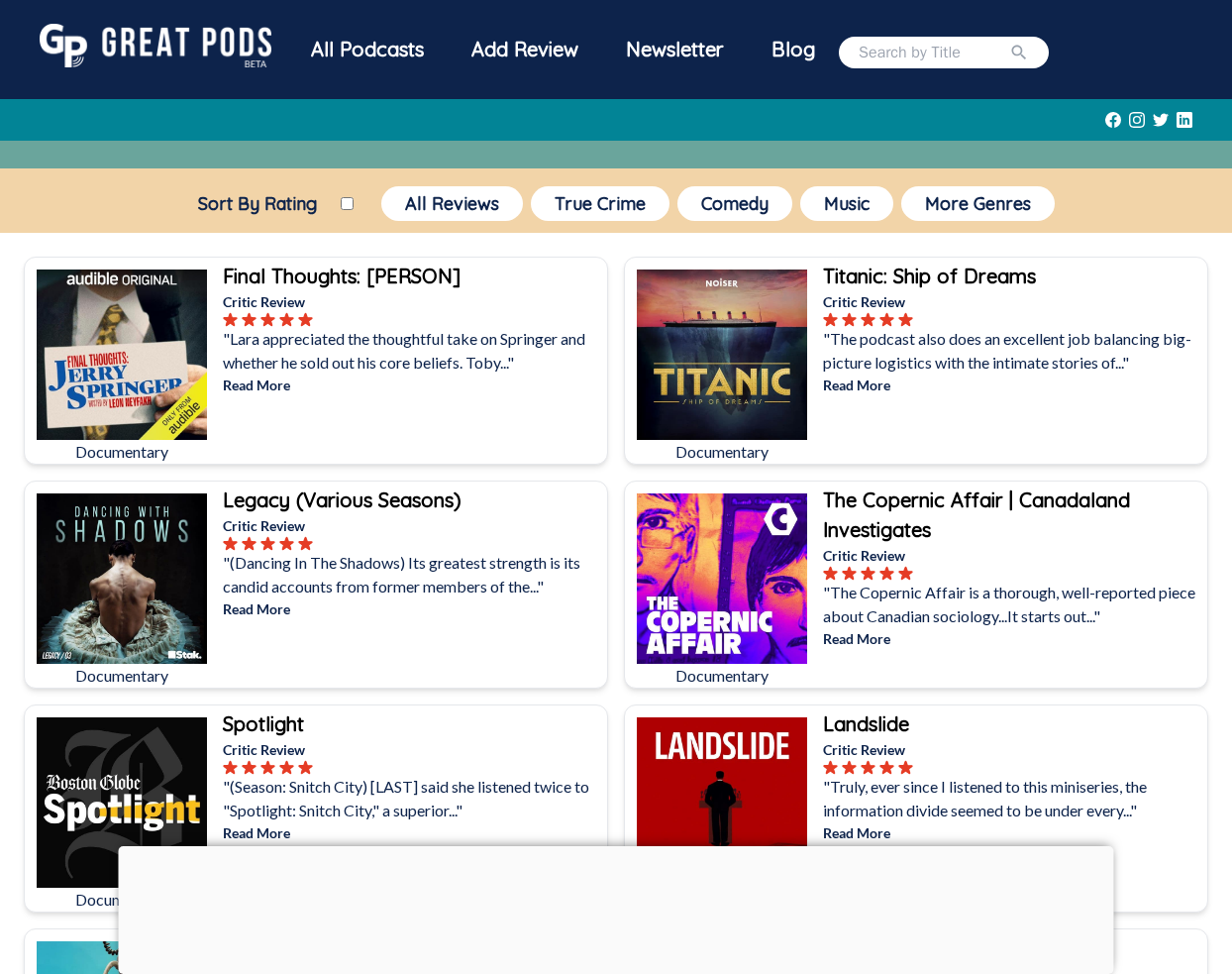 click on "Read More" at bounding box center (1013, 638) 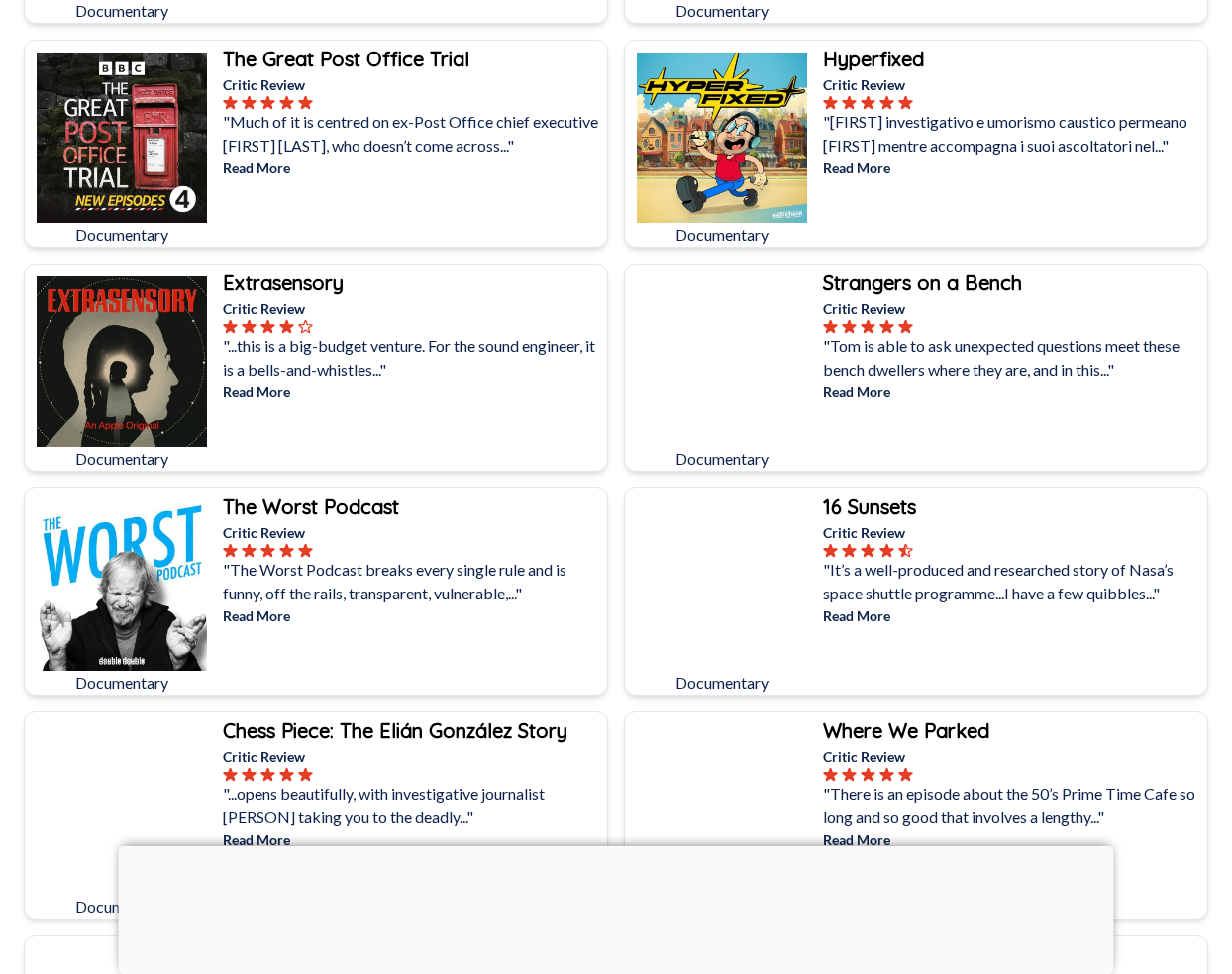 scroll, scrollTop: 1589, scrollLeft: 0, axis: vertical 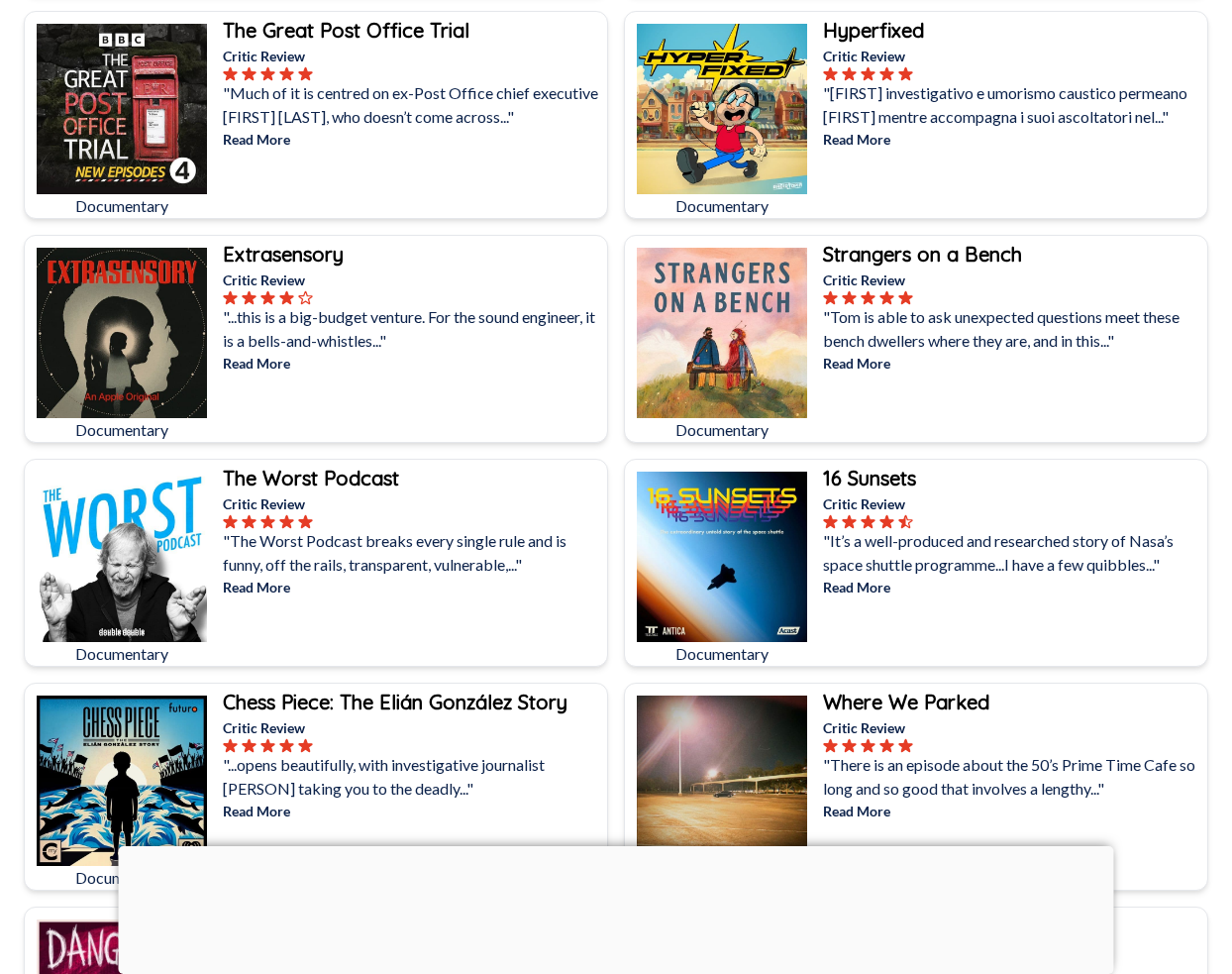 click on "Read More" at bounding box center (413, 587) 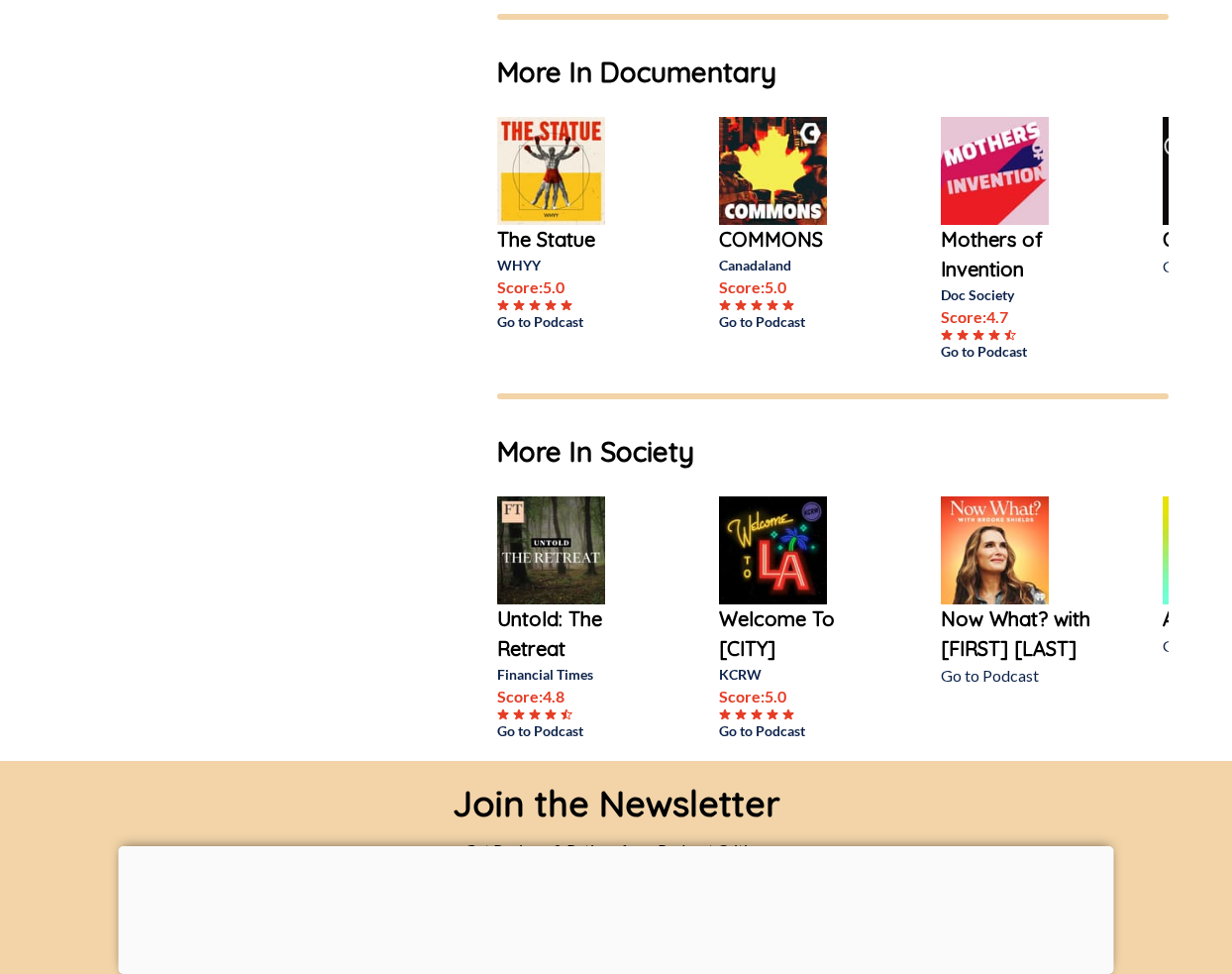 scroll, scrollTop: 0, scrollLeft: 0, axis: both 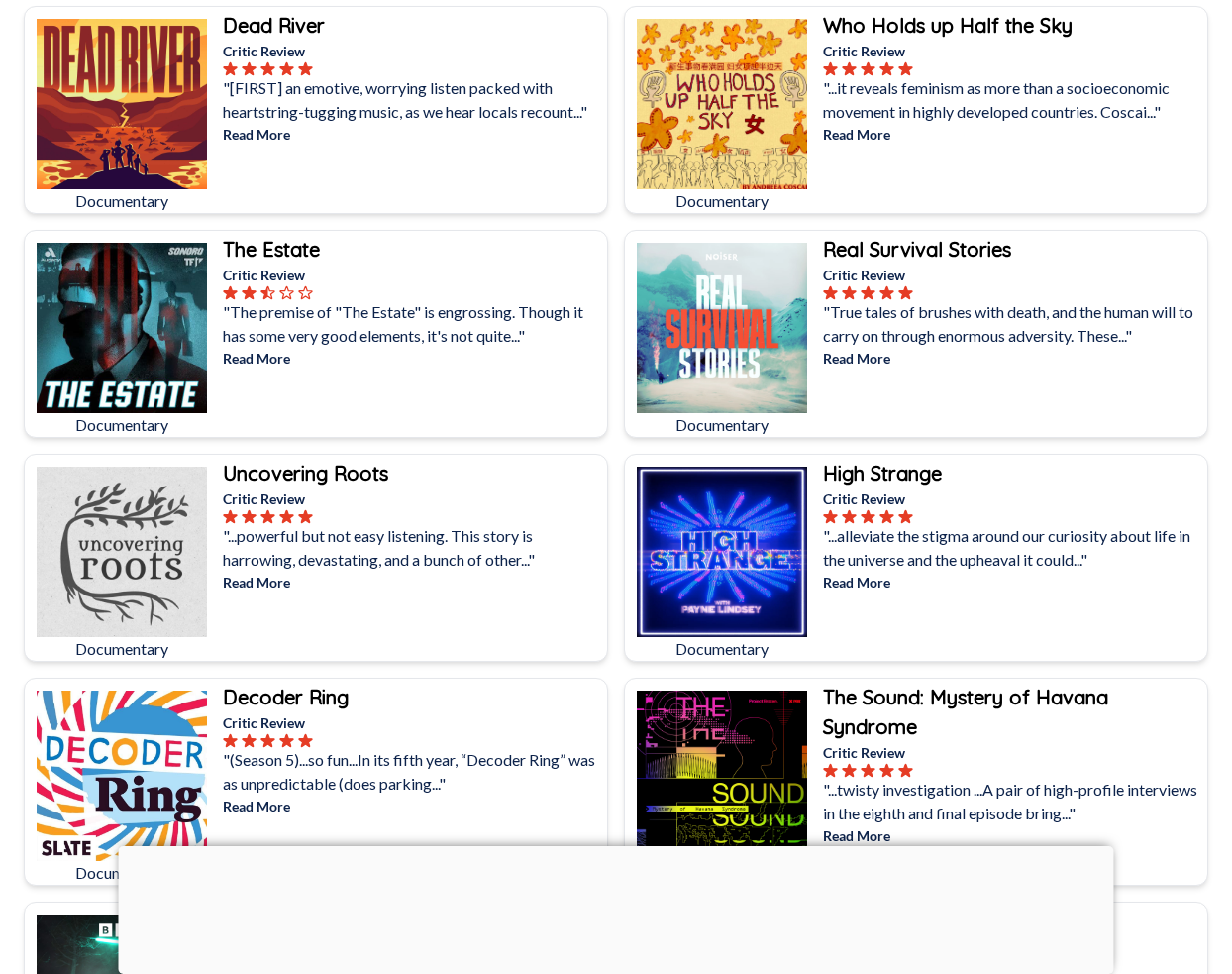 click on "Read More" at bounding box center (413, 582) 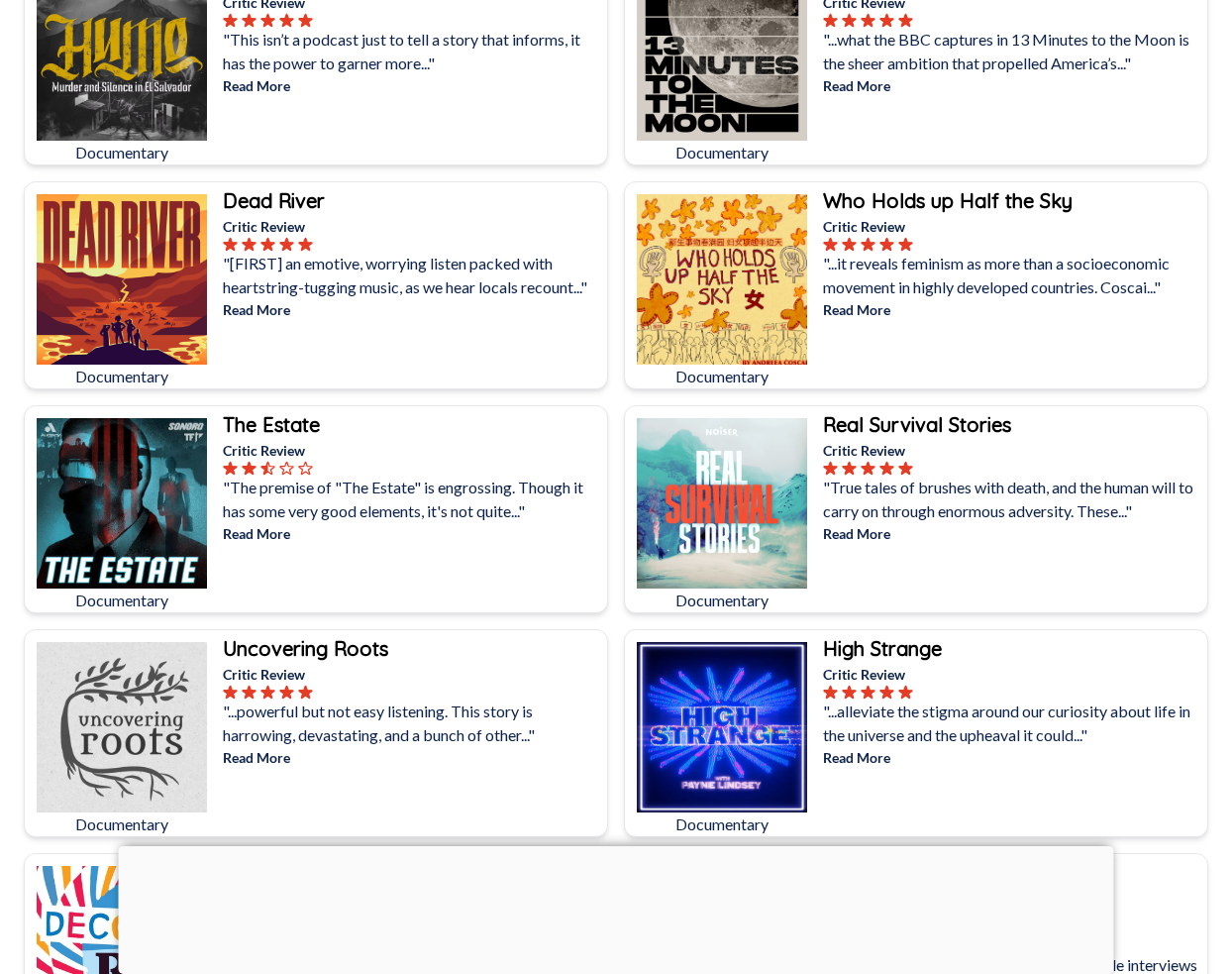scroll, scrollTop: 3247, scrollLeft: 0, axis: vertical 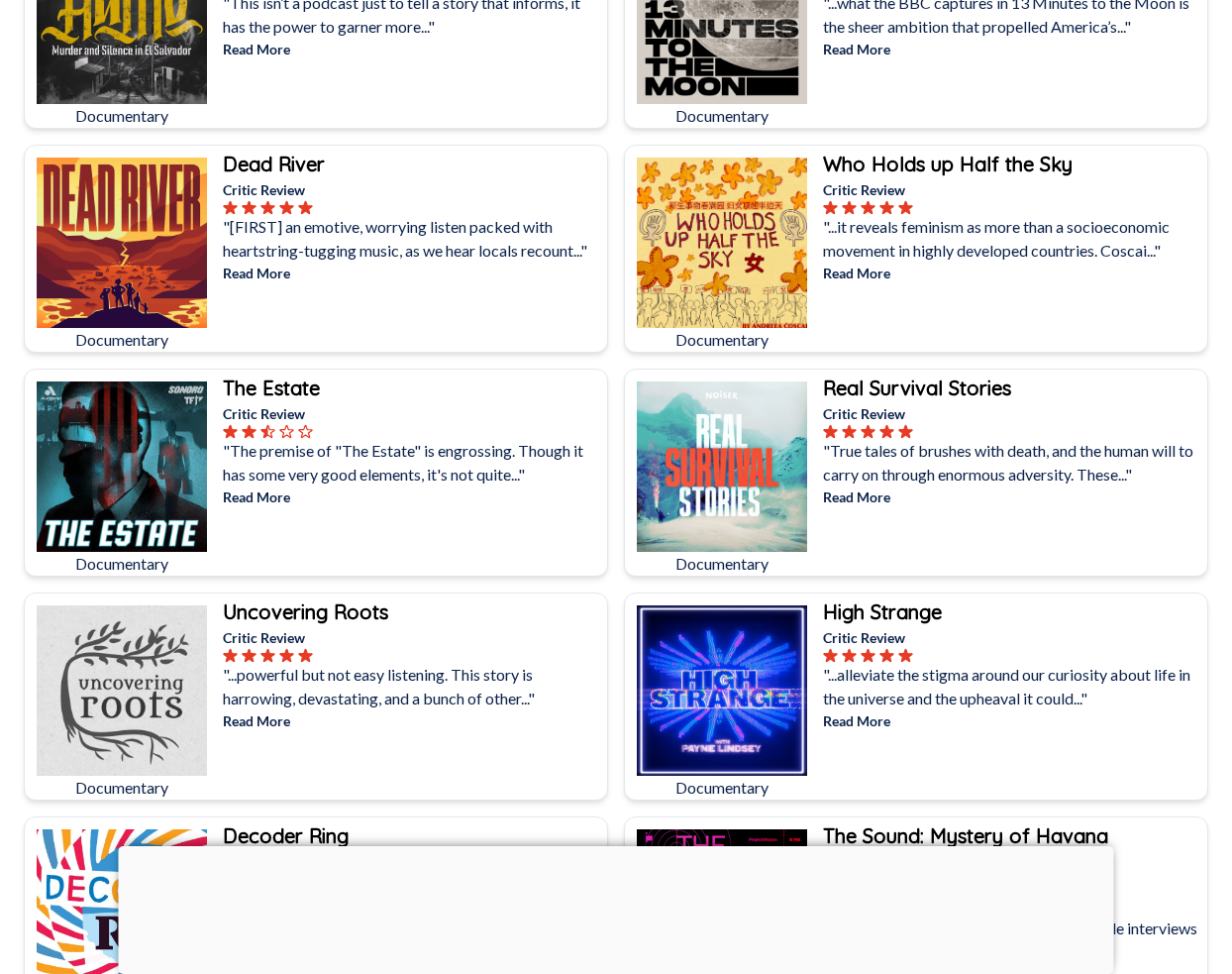 click on "Read More" at bounding box center (1013, 496) 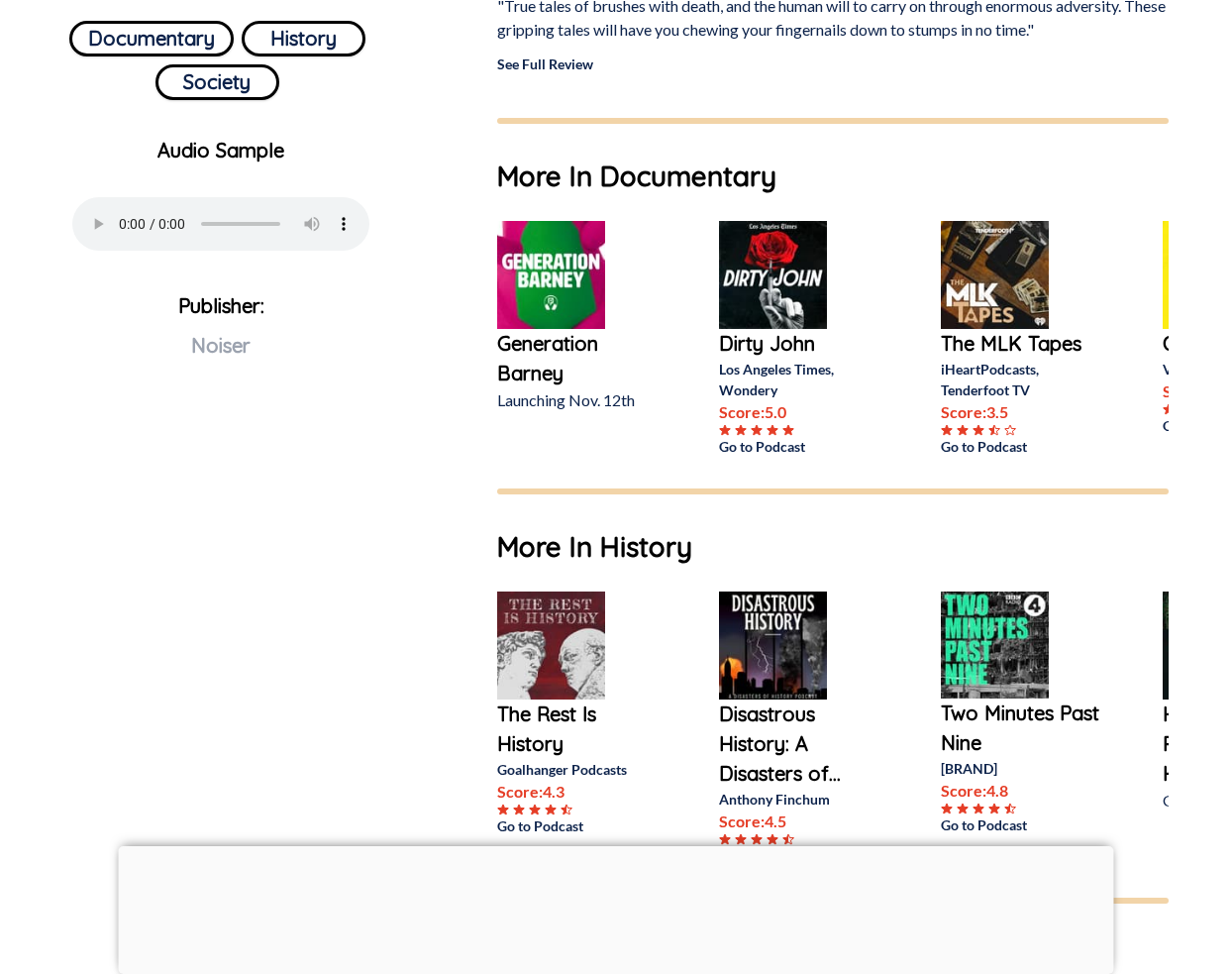 scroll, scrollTop: 980, scrollLeft: 0, axis: vertical 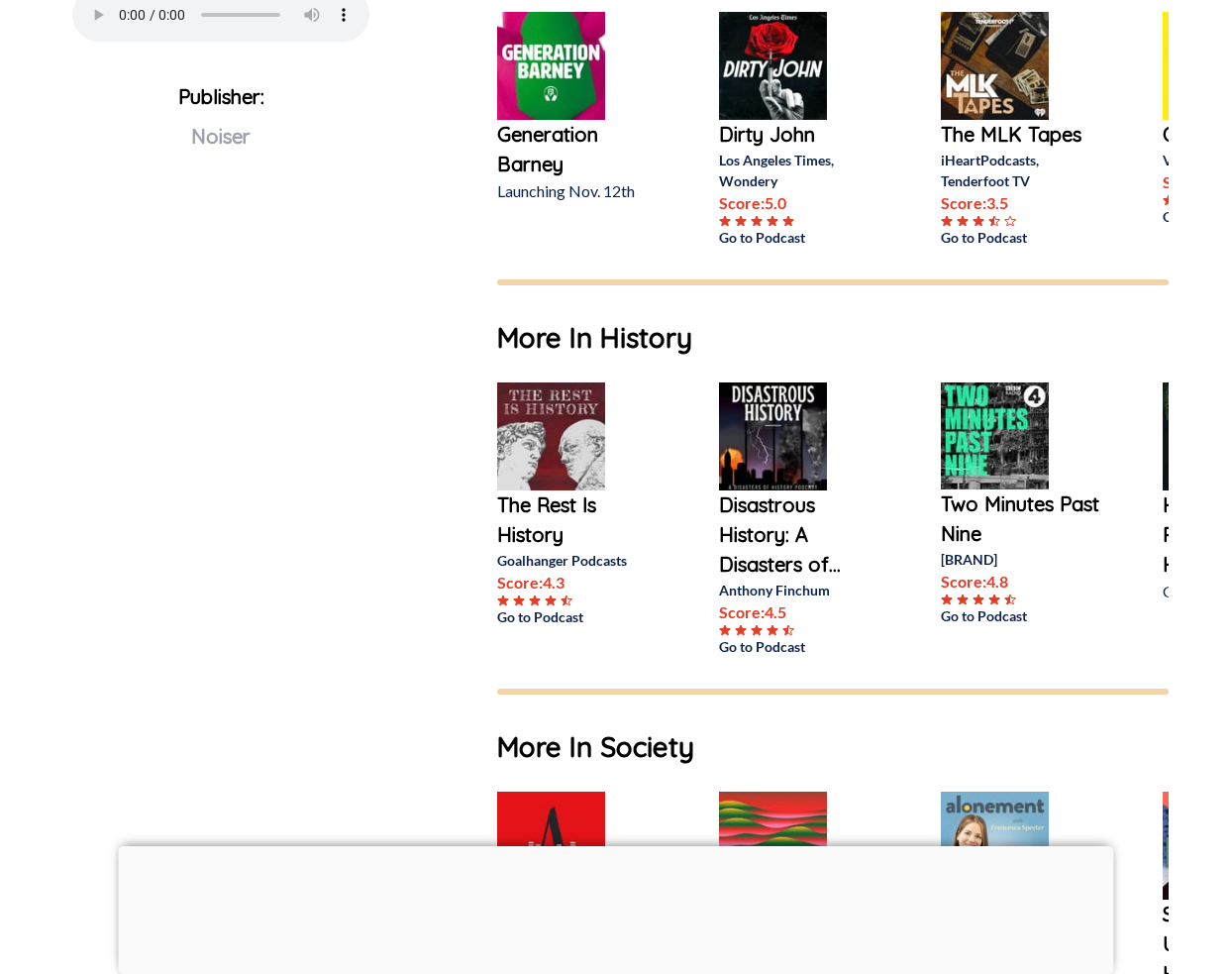 click at bounding box center [994, 436] 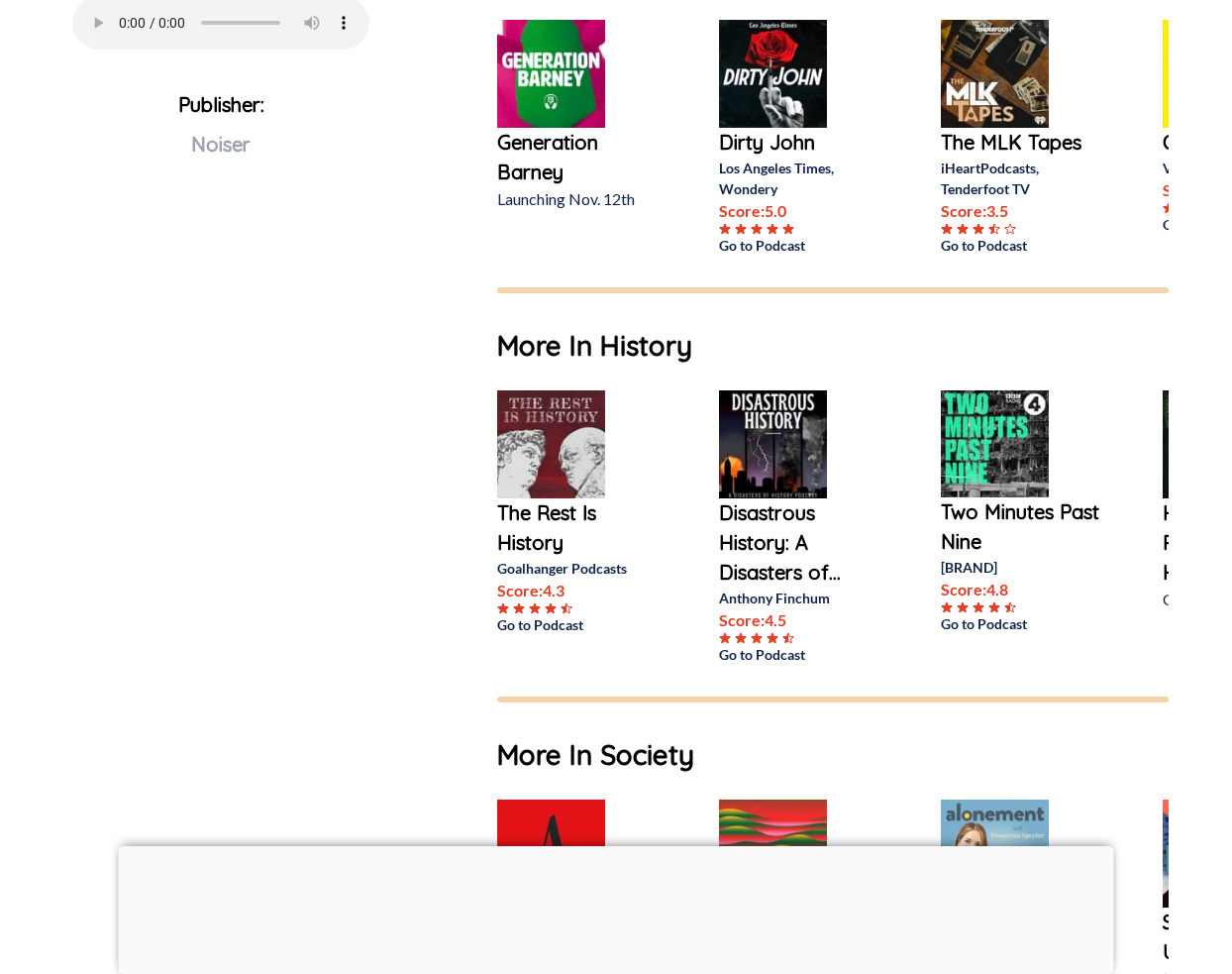 scroll, scrollTop: 900, scrollLeft: 0, axis: vertical 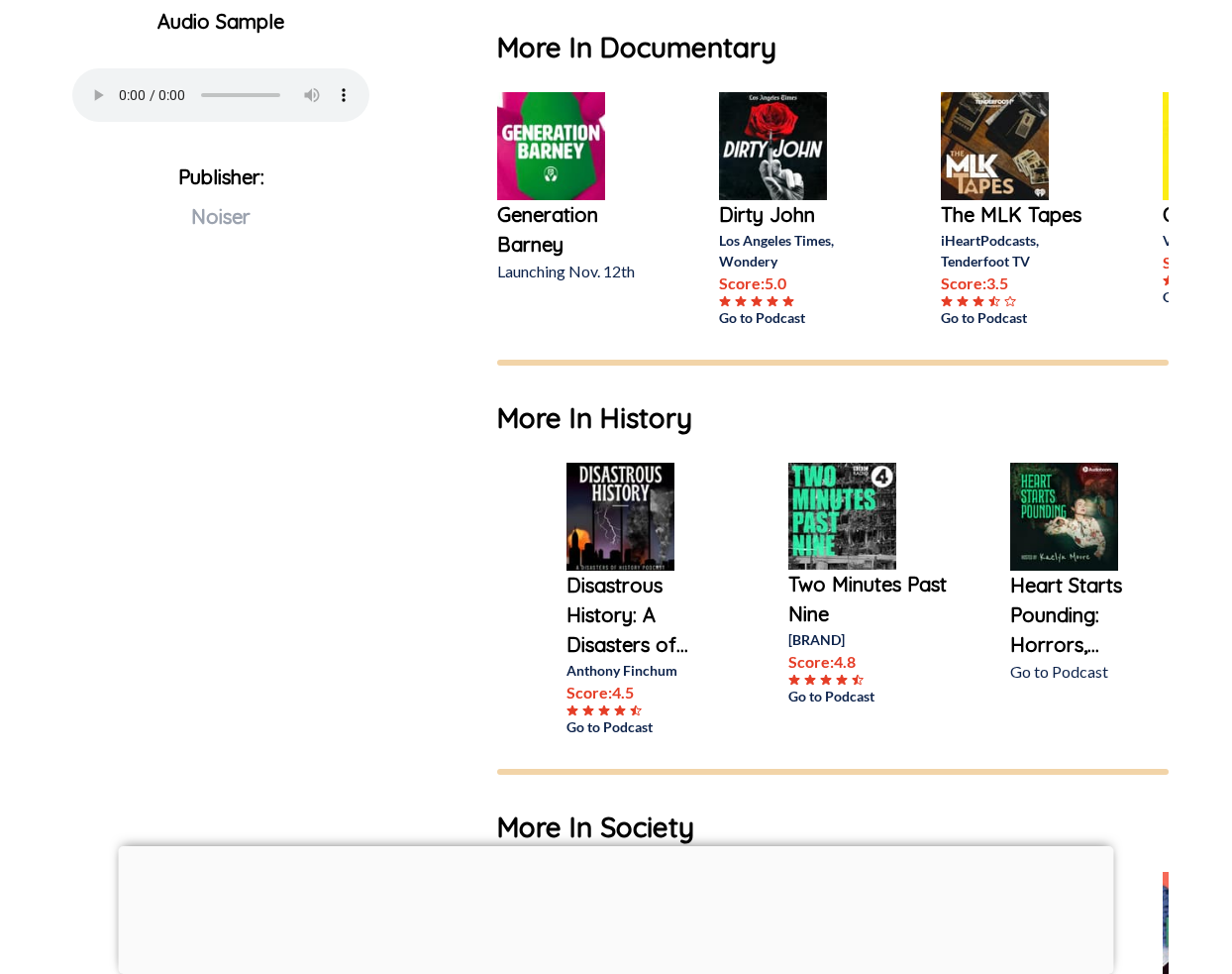 click at bounding box center (1064, 516) 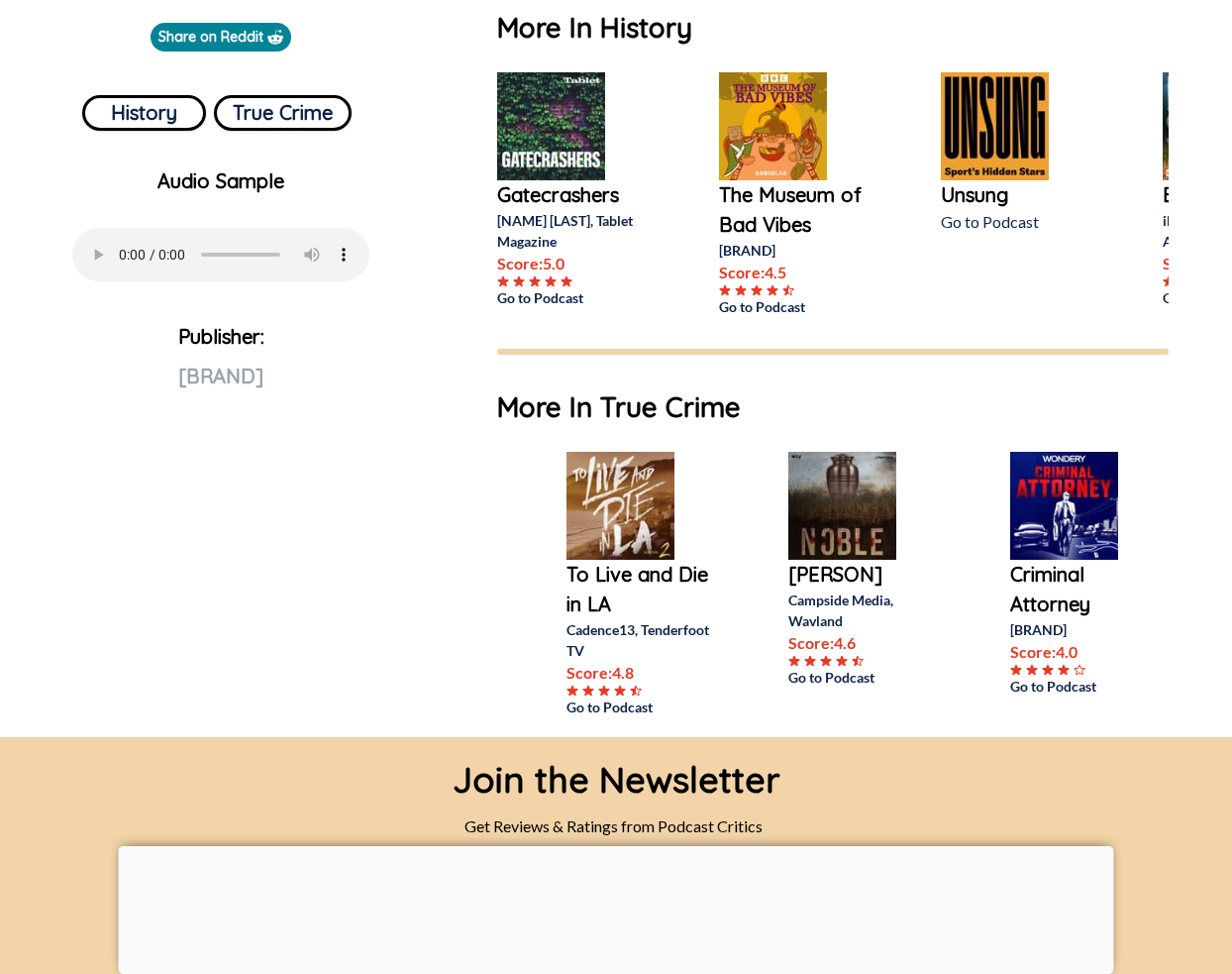 scroll, scrollTop: 698, scrollLeft: 0, axis: vertical 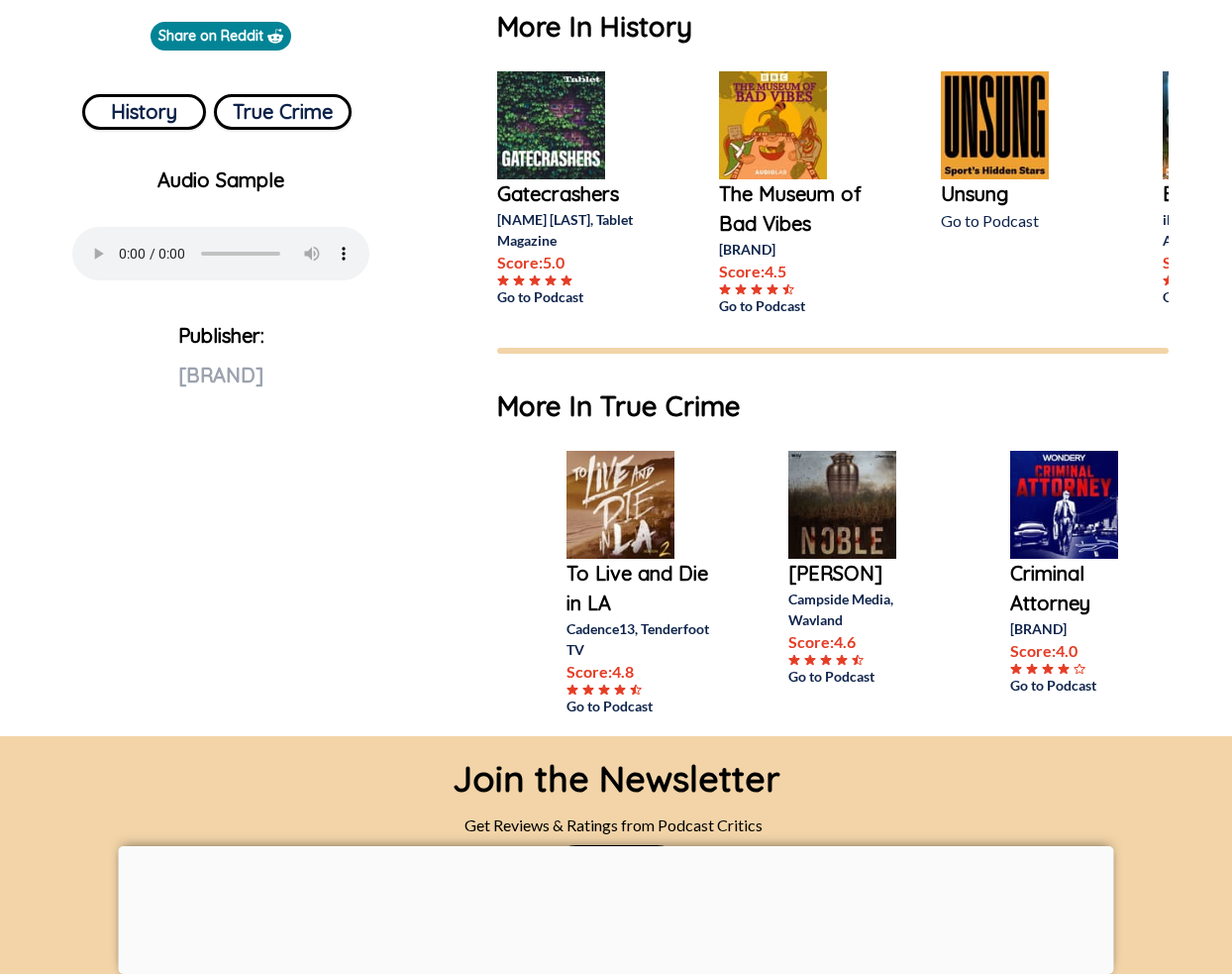 click at bounding box center [842, 504] 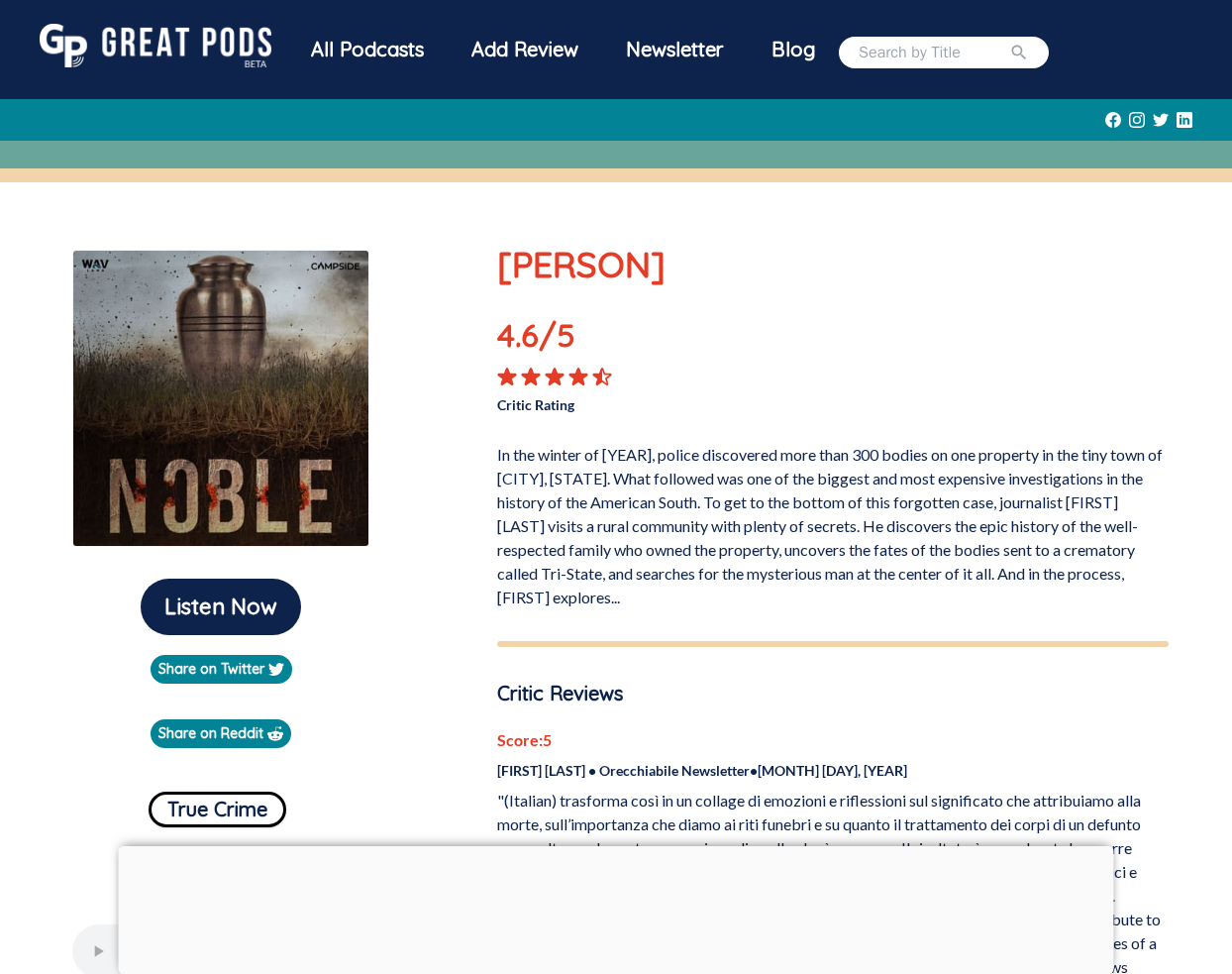 click at bounding box center (155, 46) 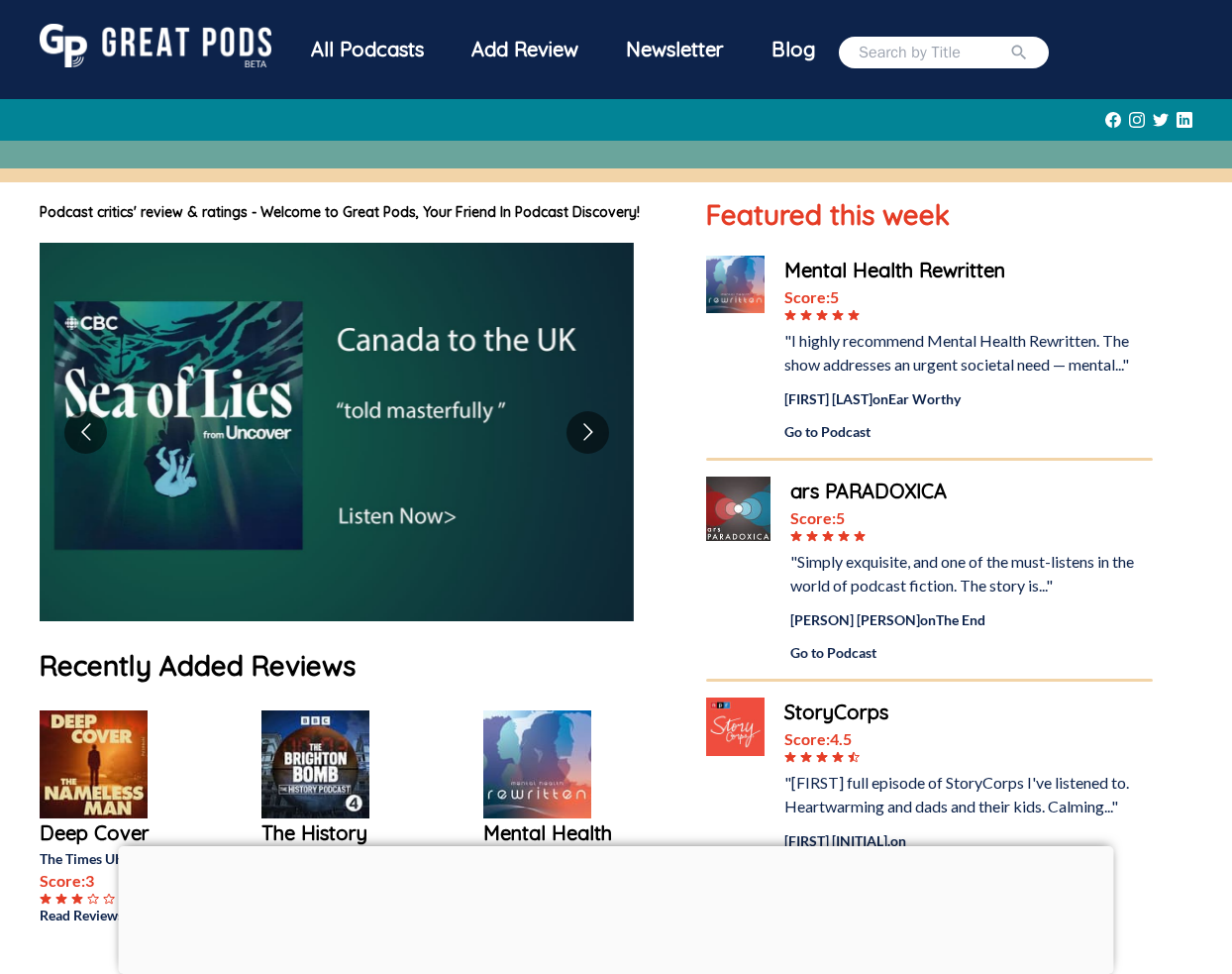 click on "All Podcasts" at bounding box center [367, 50] 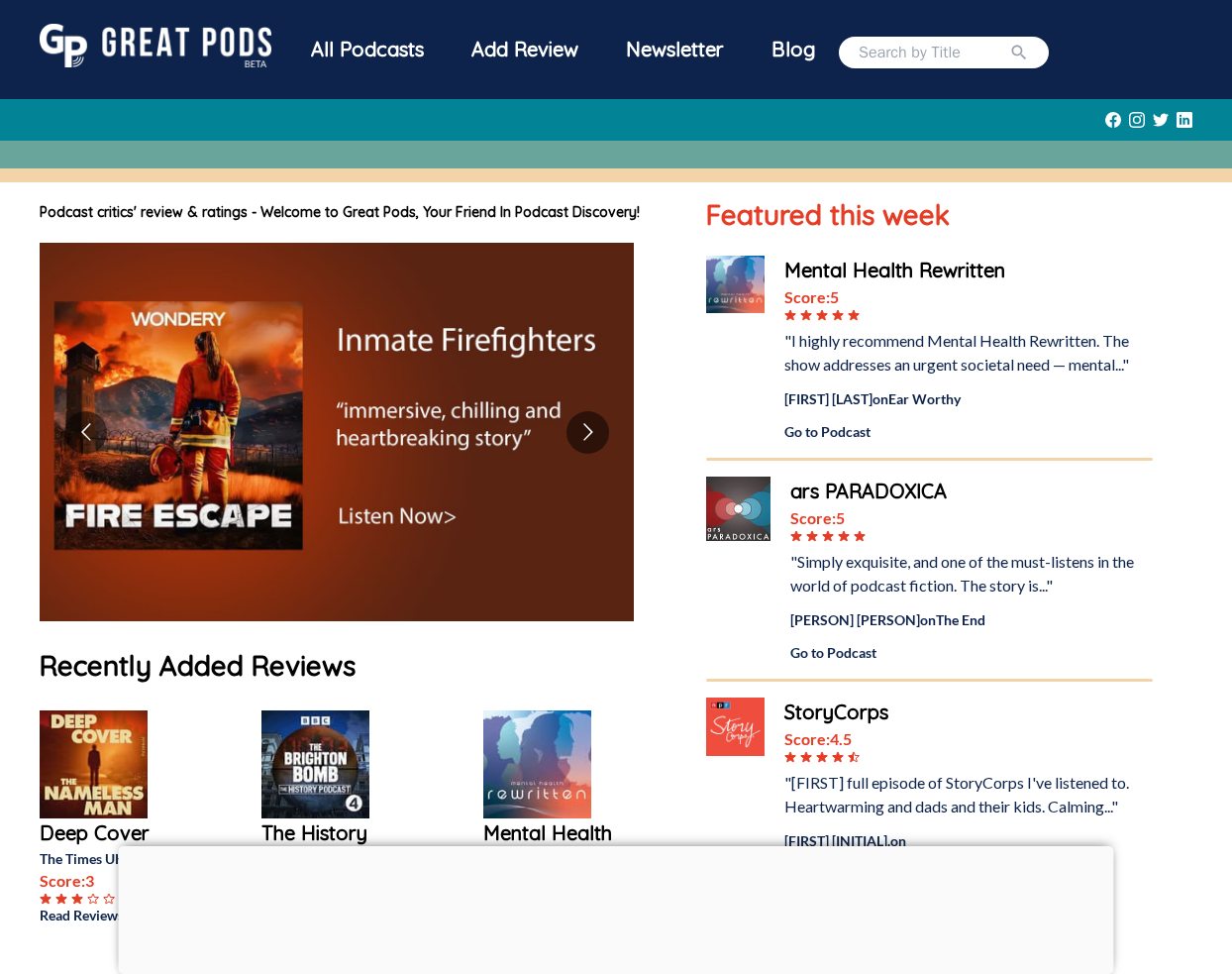 click on "All Podcasts" at bounding box center (367, 50) 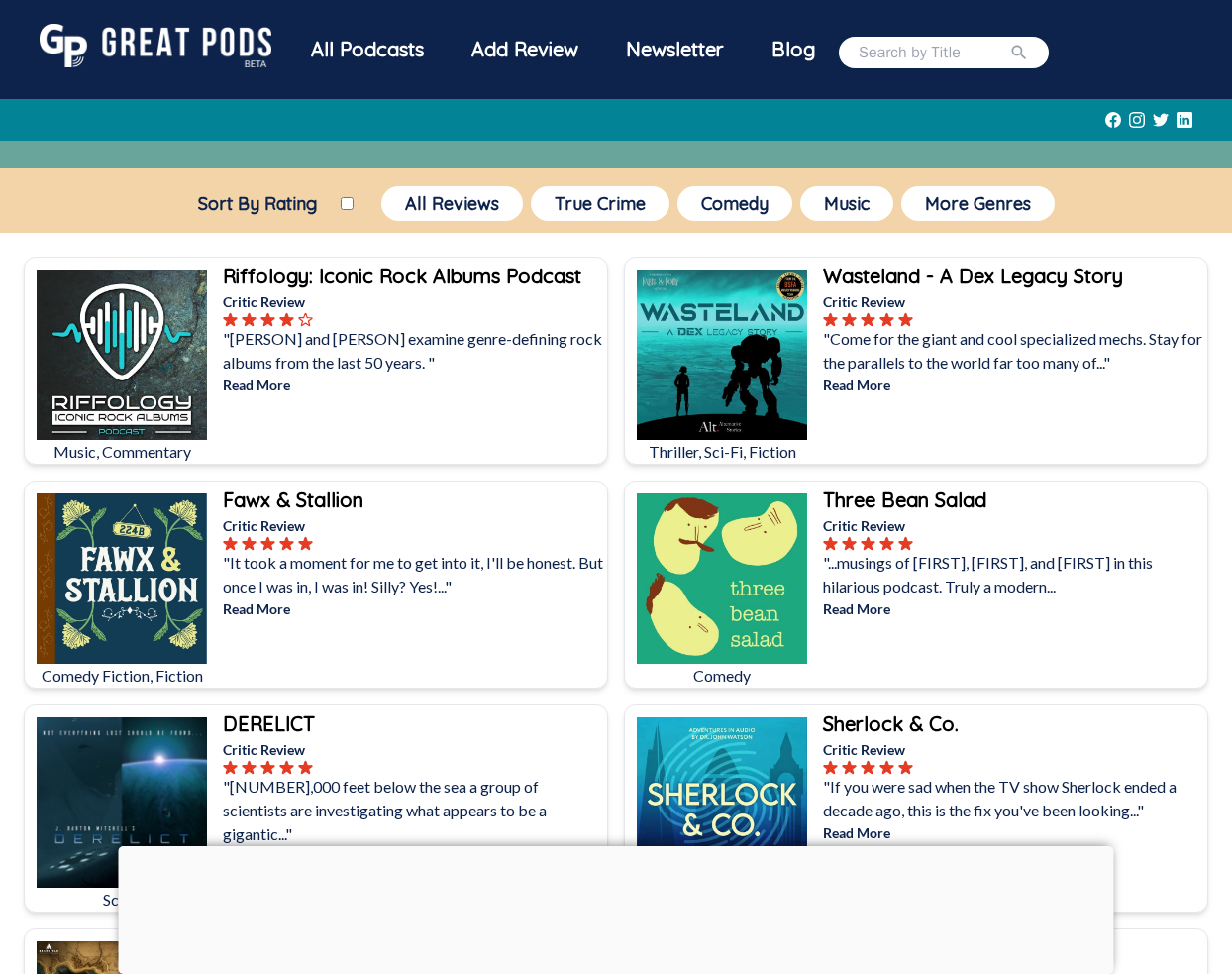 click on "Sort By Rating" at bounding box center (347, 203) 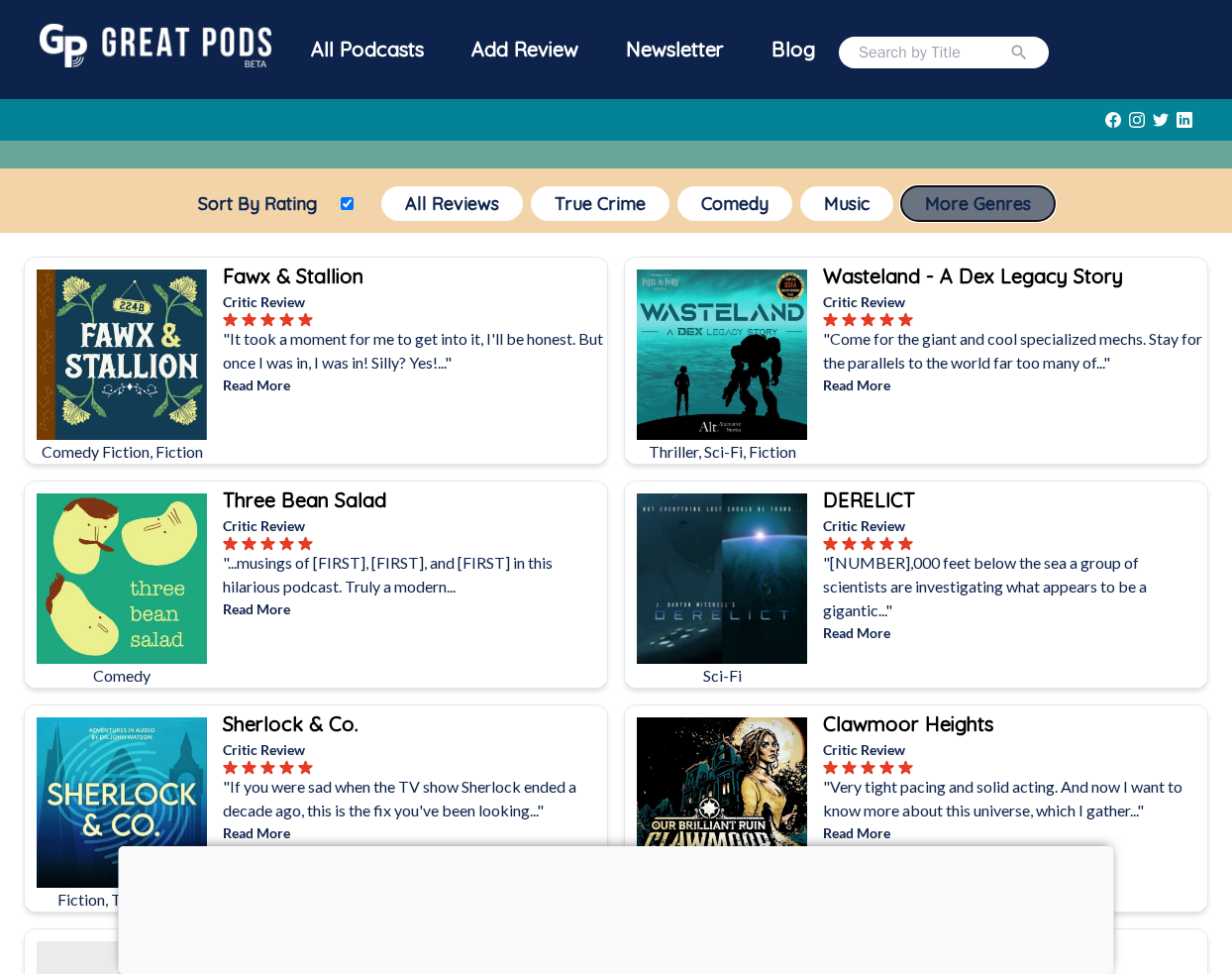 click on "More Genres" at bounding box center [977, 203] 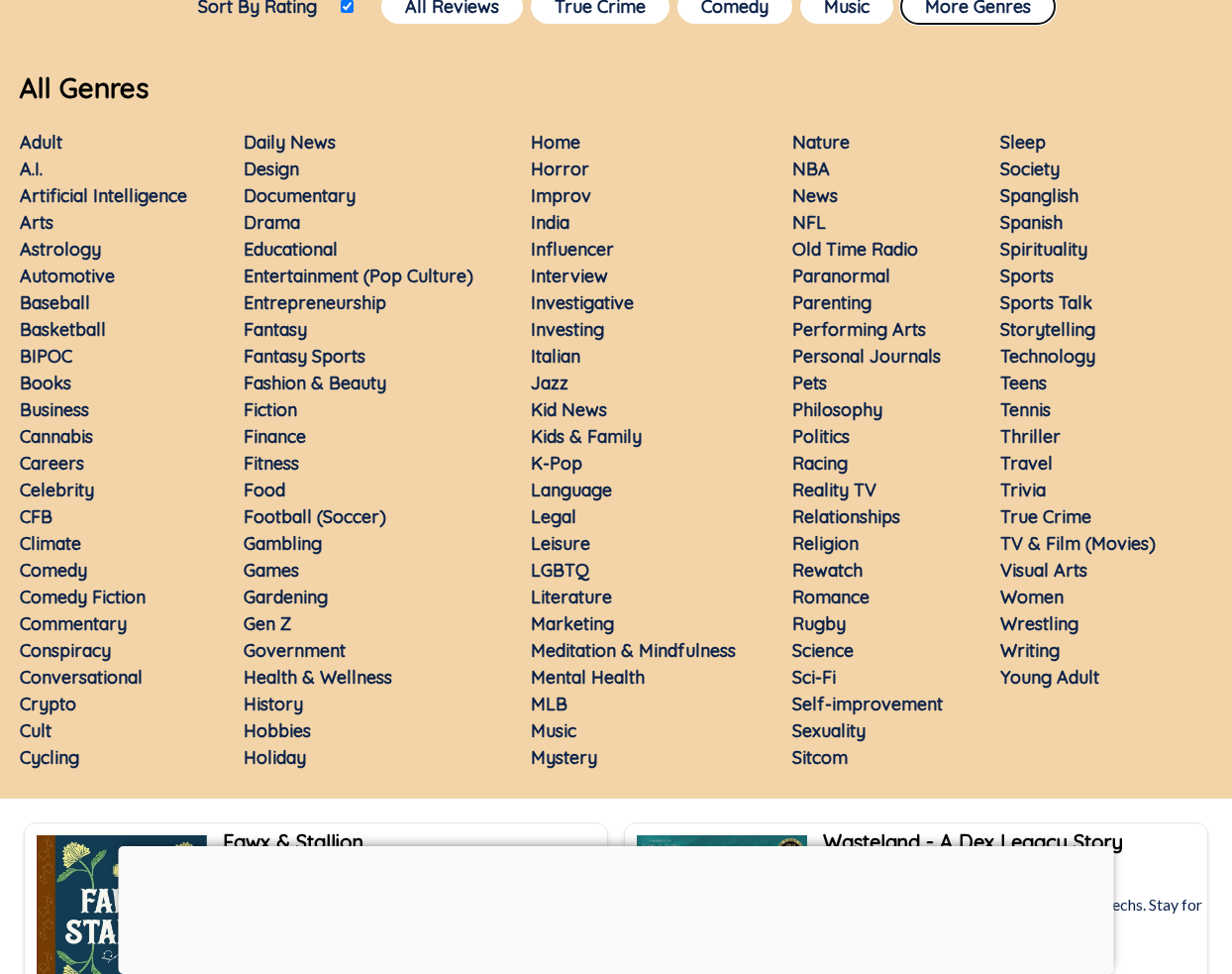 scroll, scrollTop: 217, scrollLeft: 0, axis: vertical 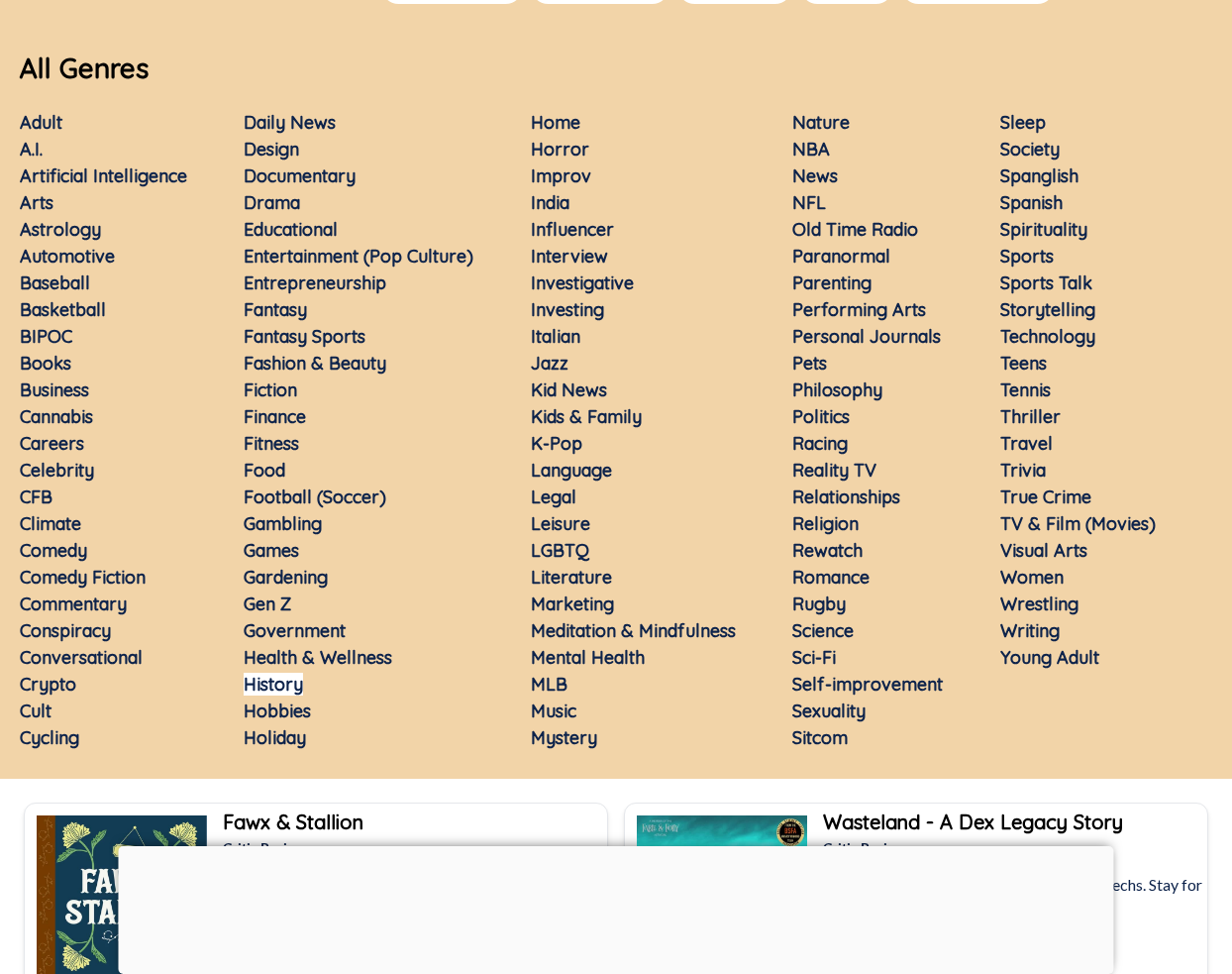 click on "History" at bounding box center (273, 684) 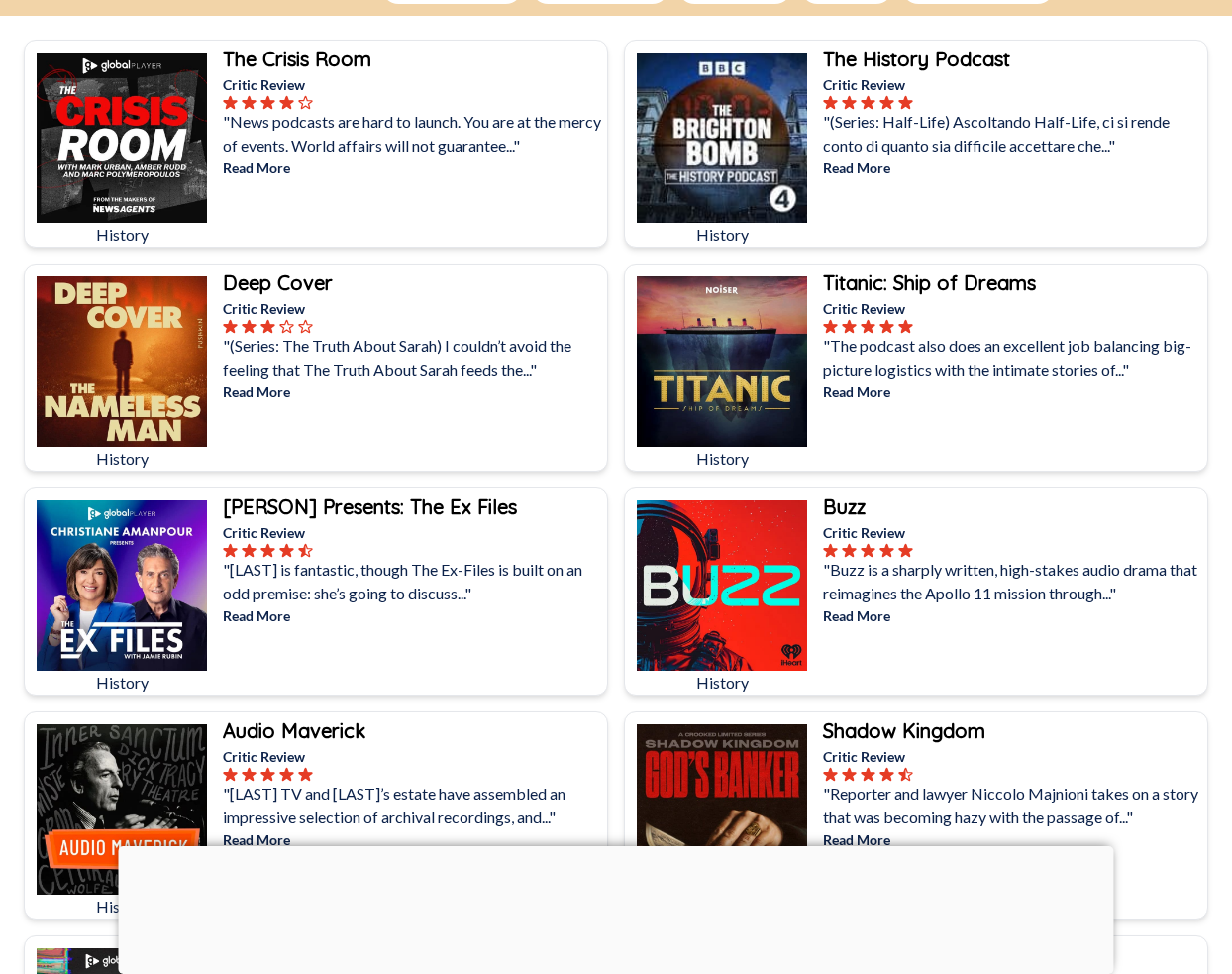 scroll, scrollTop: 0, scrollLeft: 0, axis: both 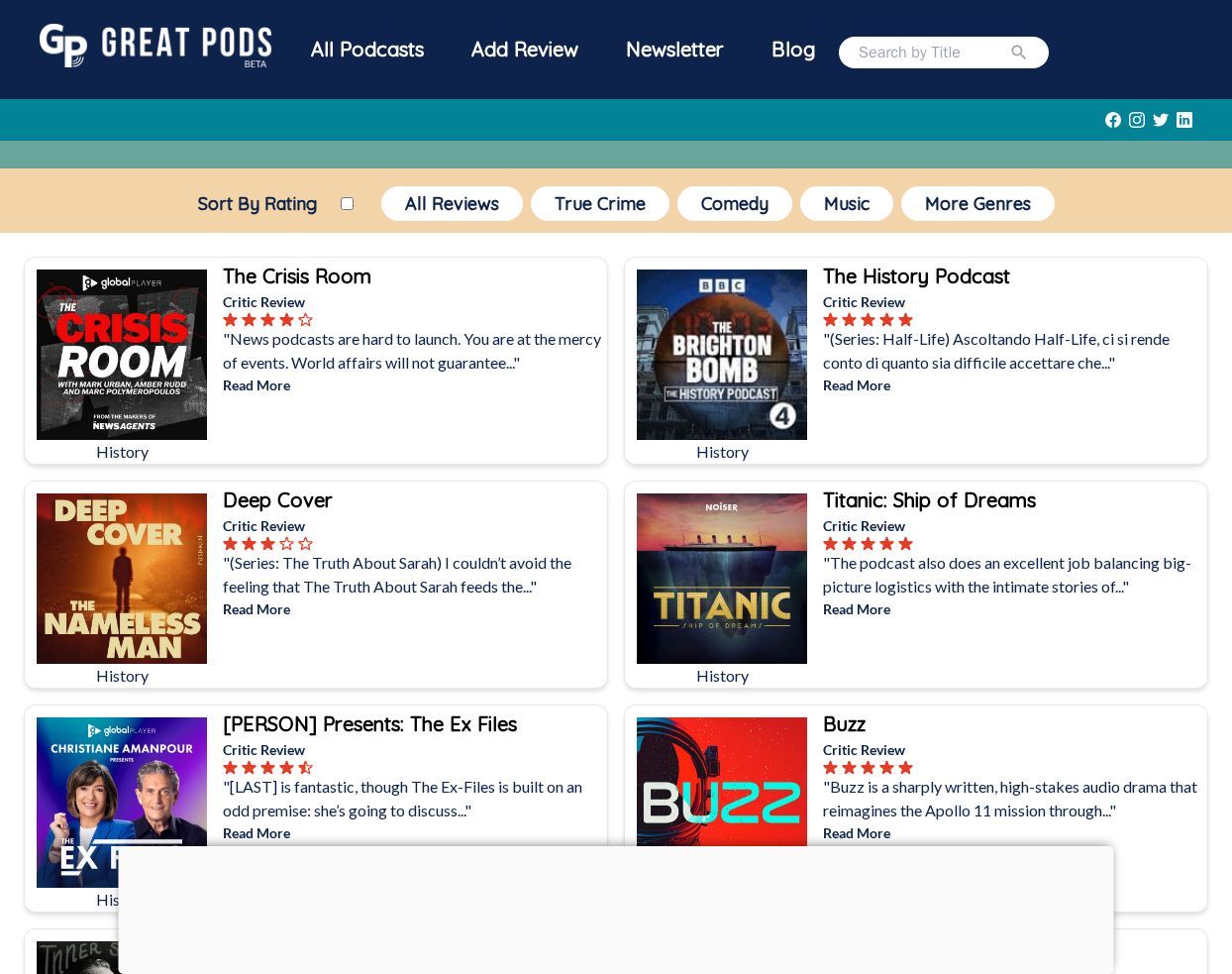 click on "Sort By Rating" at bounding box center [347, 203] 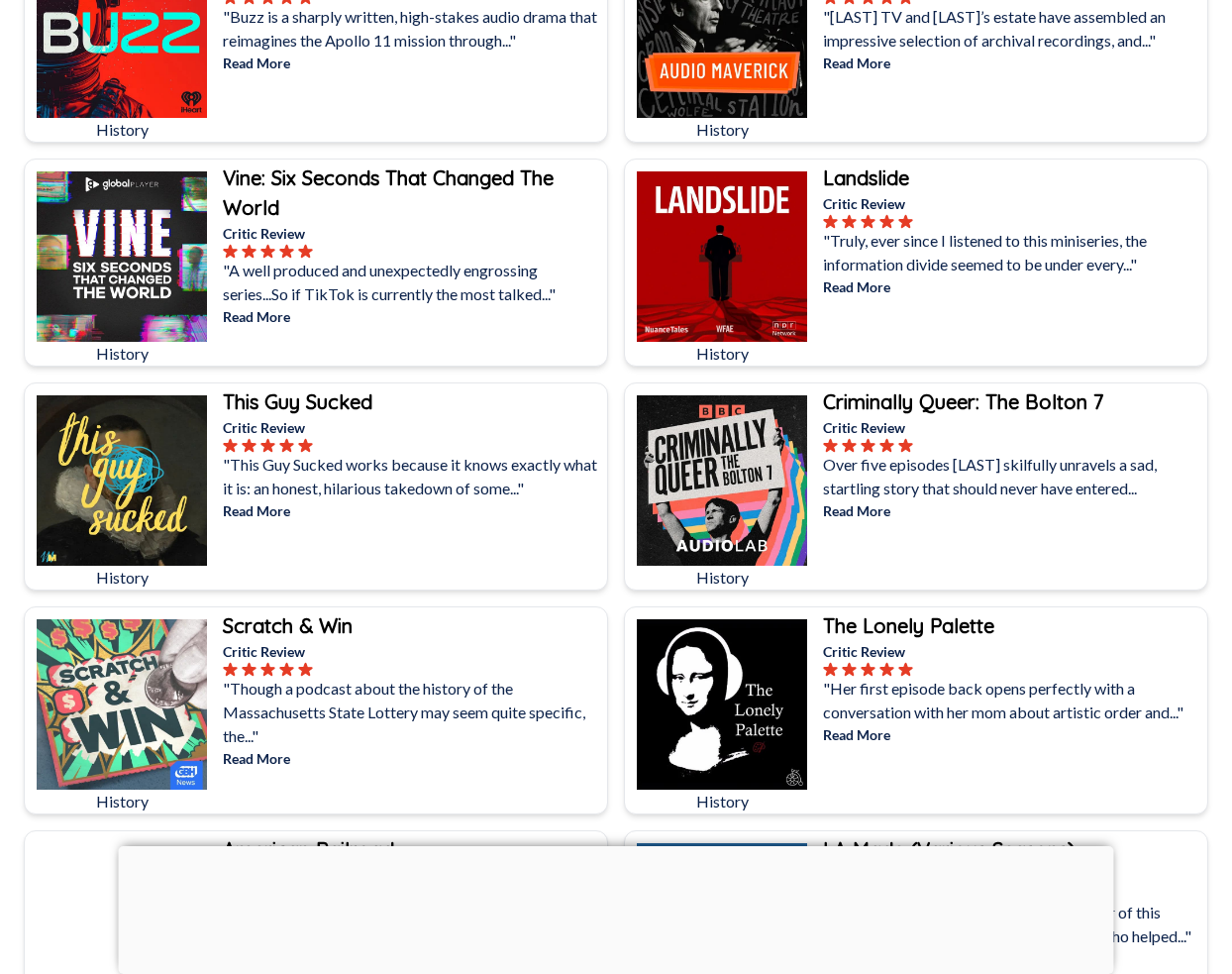scroll, scrollTop: 603, scrollLeft: 0, axis: vertical 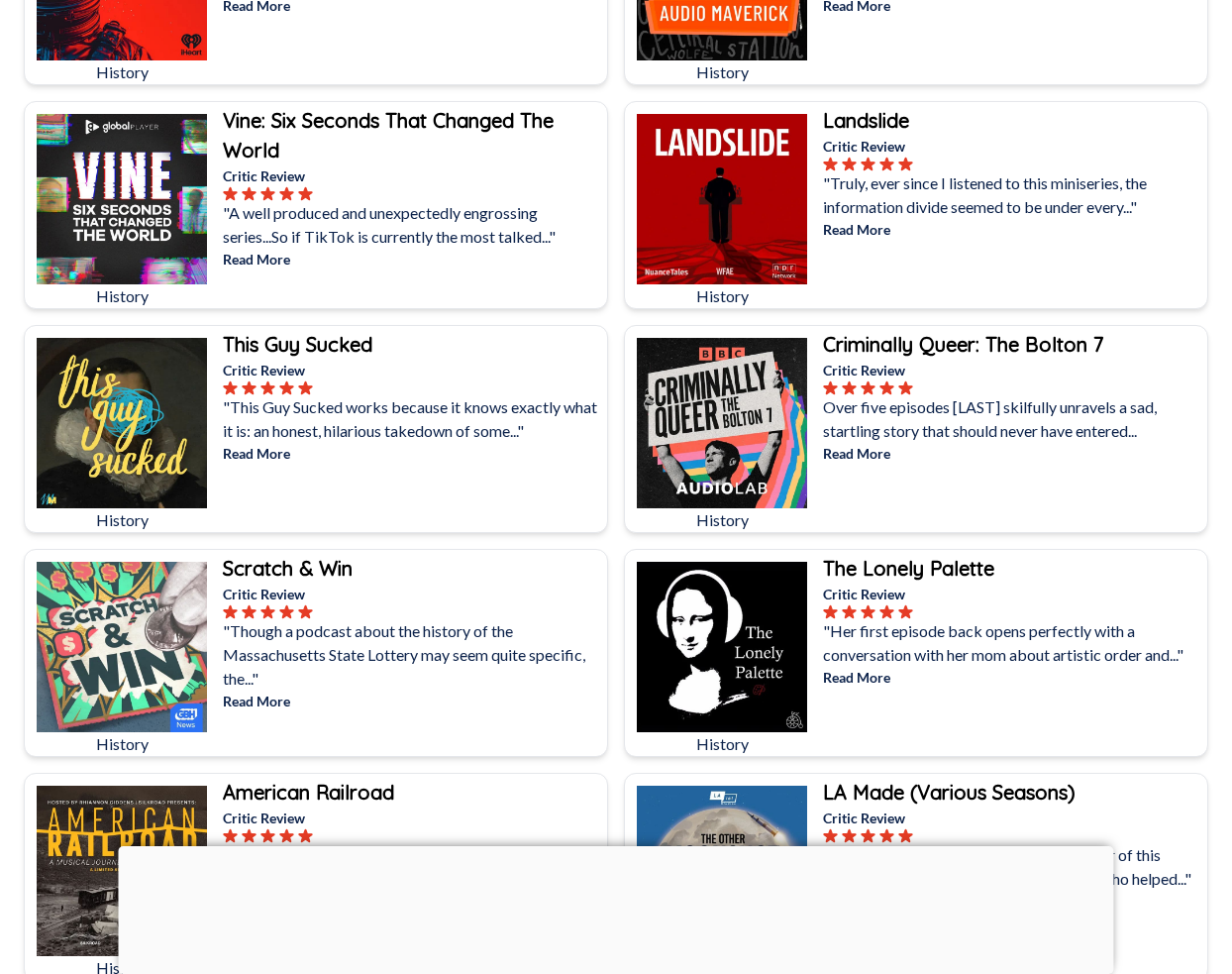click on "Read More" at bounding box center [413, 453] 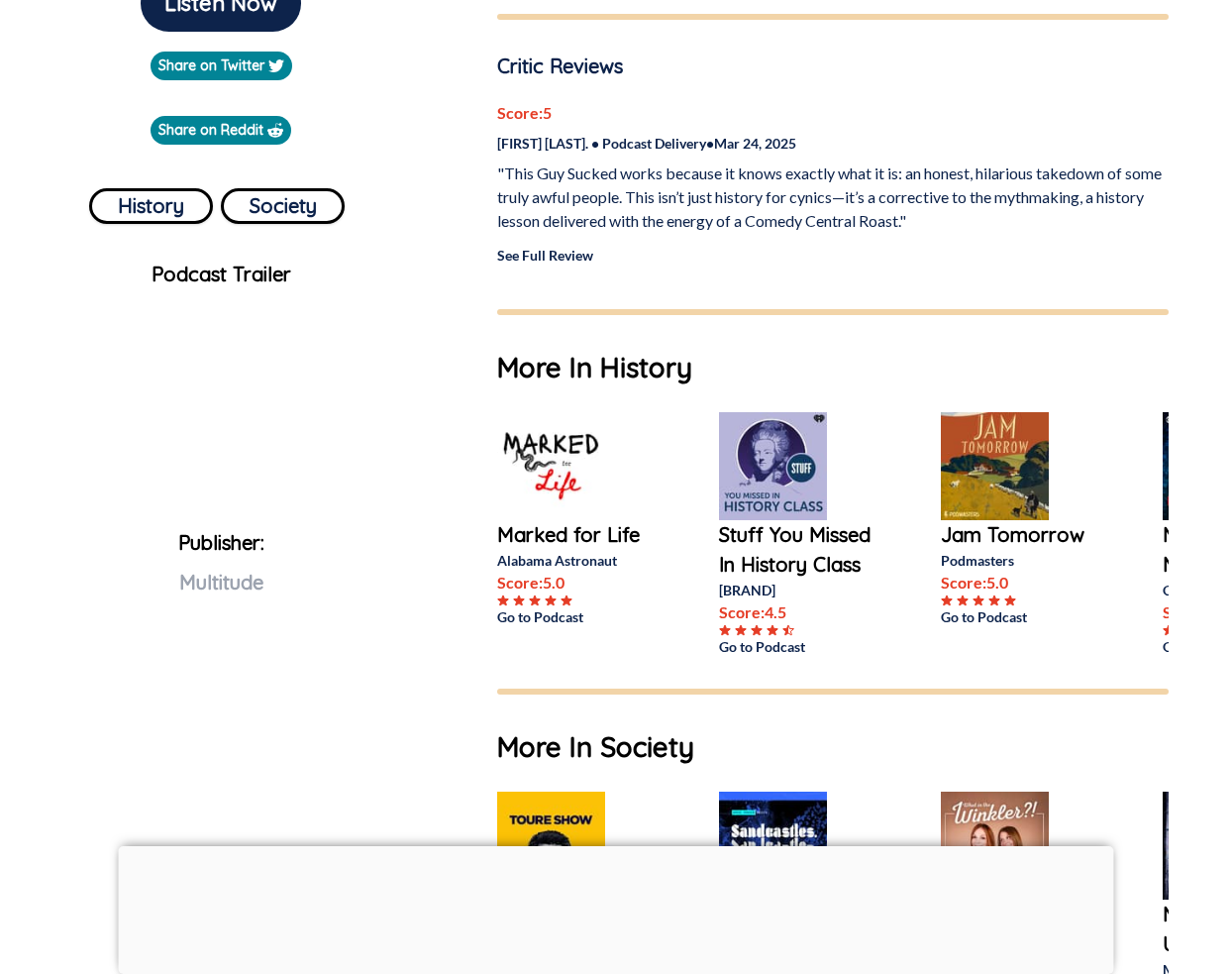 scroll, scrollTop: 0, scrollLeft: 0, axis: both 